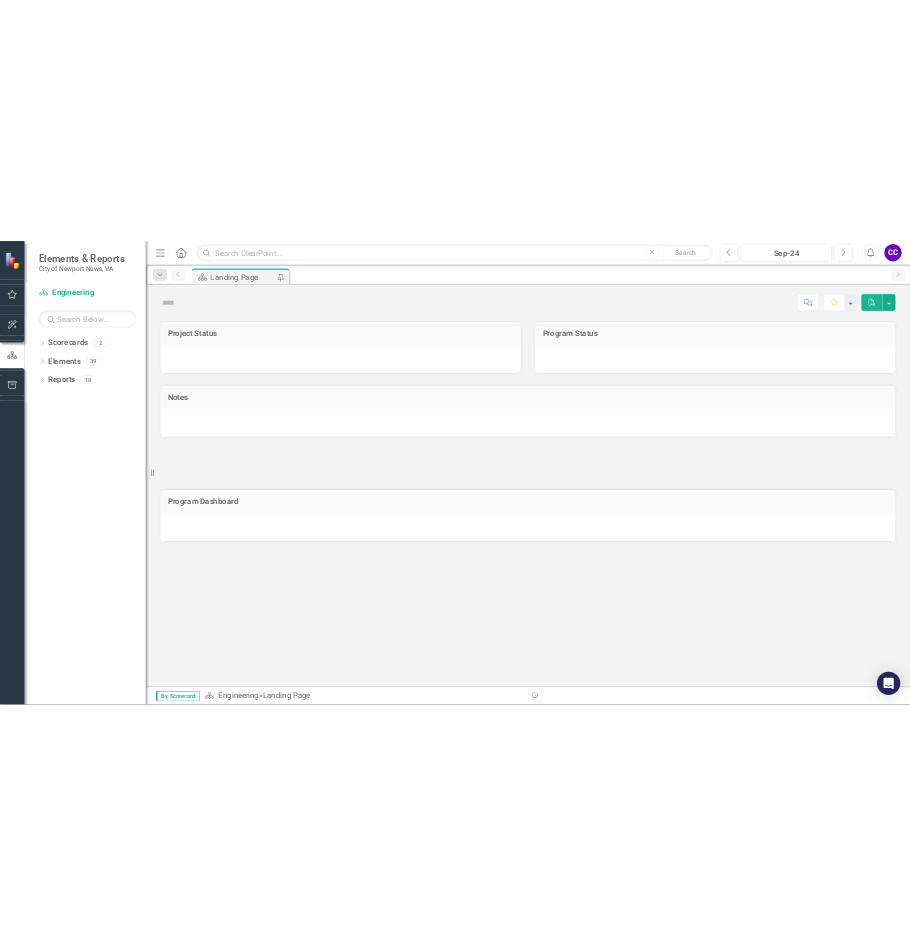 scroll, scrollTop: 0, scrollLeft: 0, axis: both 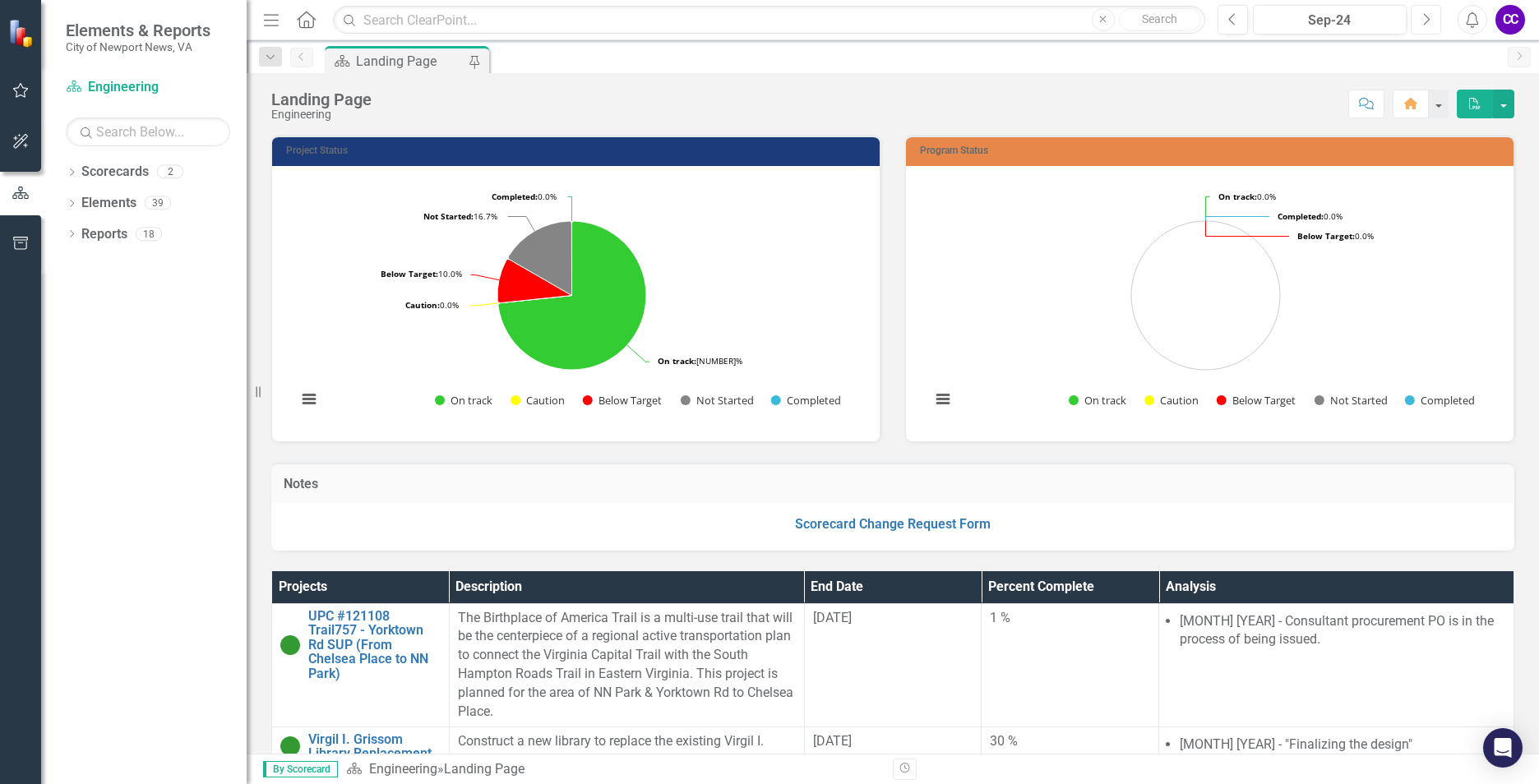 click on "Next" at bounding box center [1426, 20] 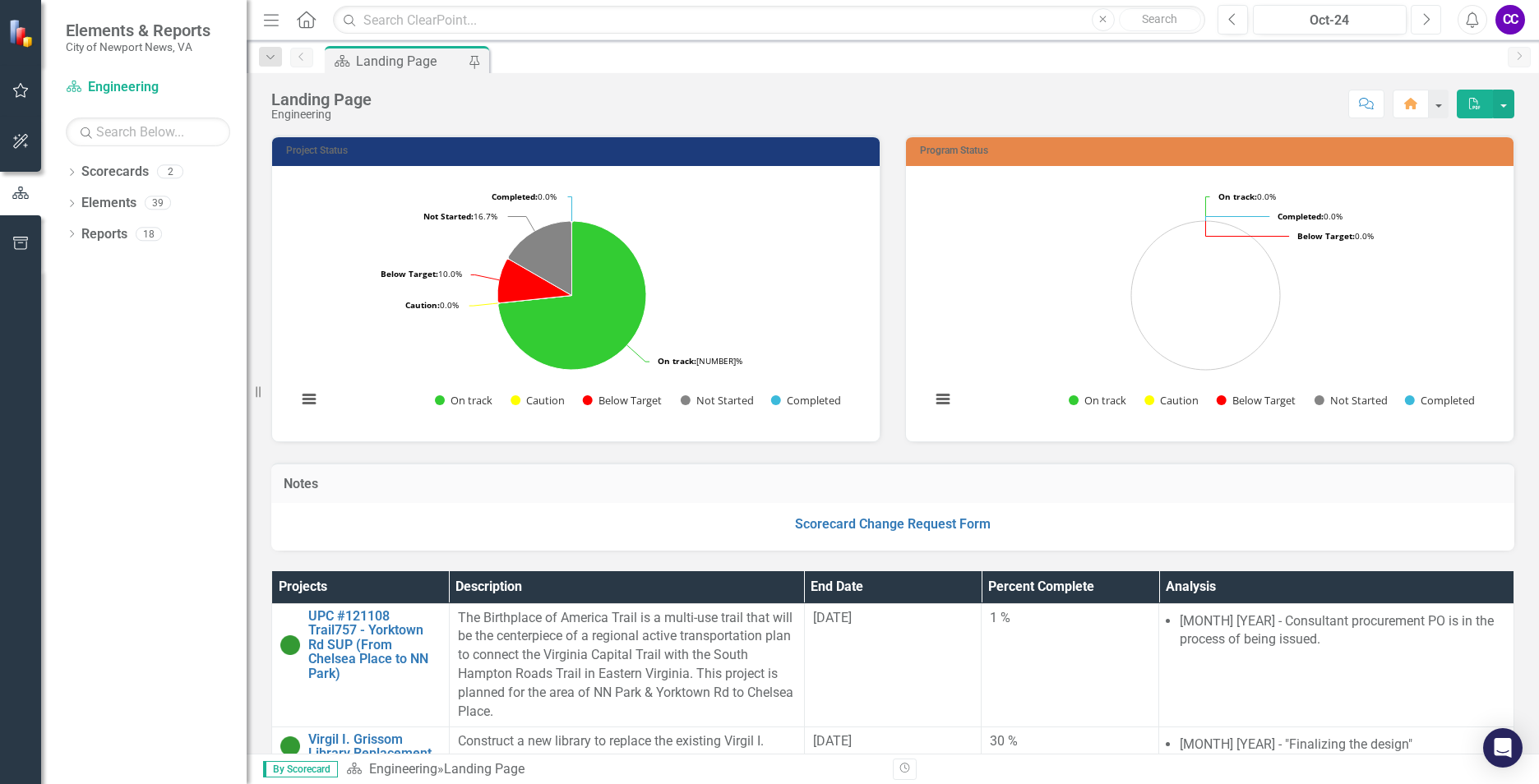click on "Next" at bounding box center (1426, 20) 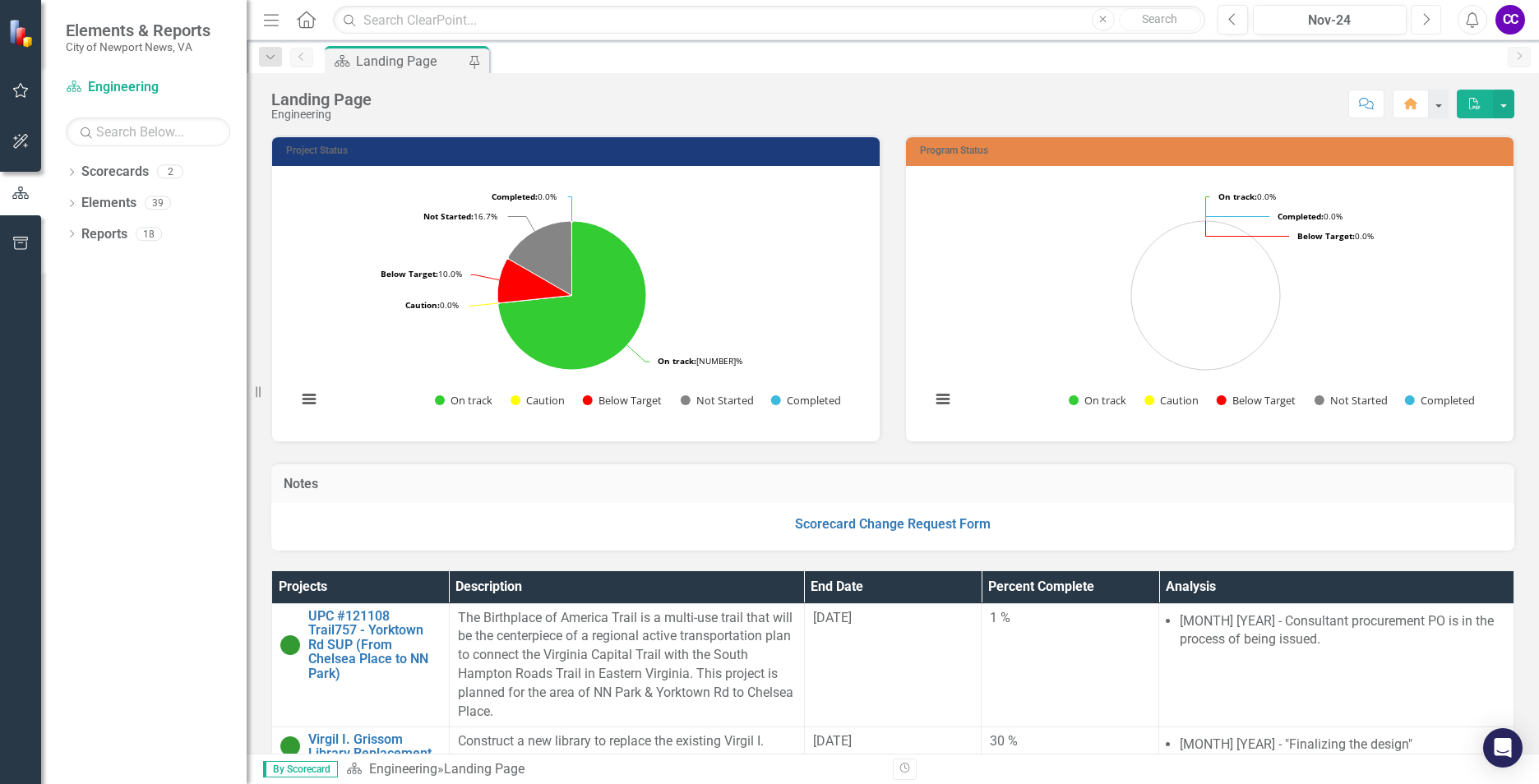 click on "Next" at bounding box center (1426, 20) 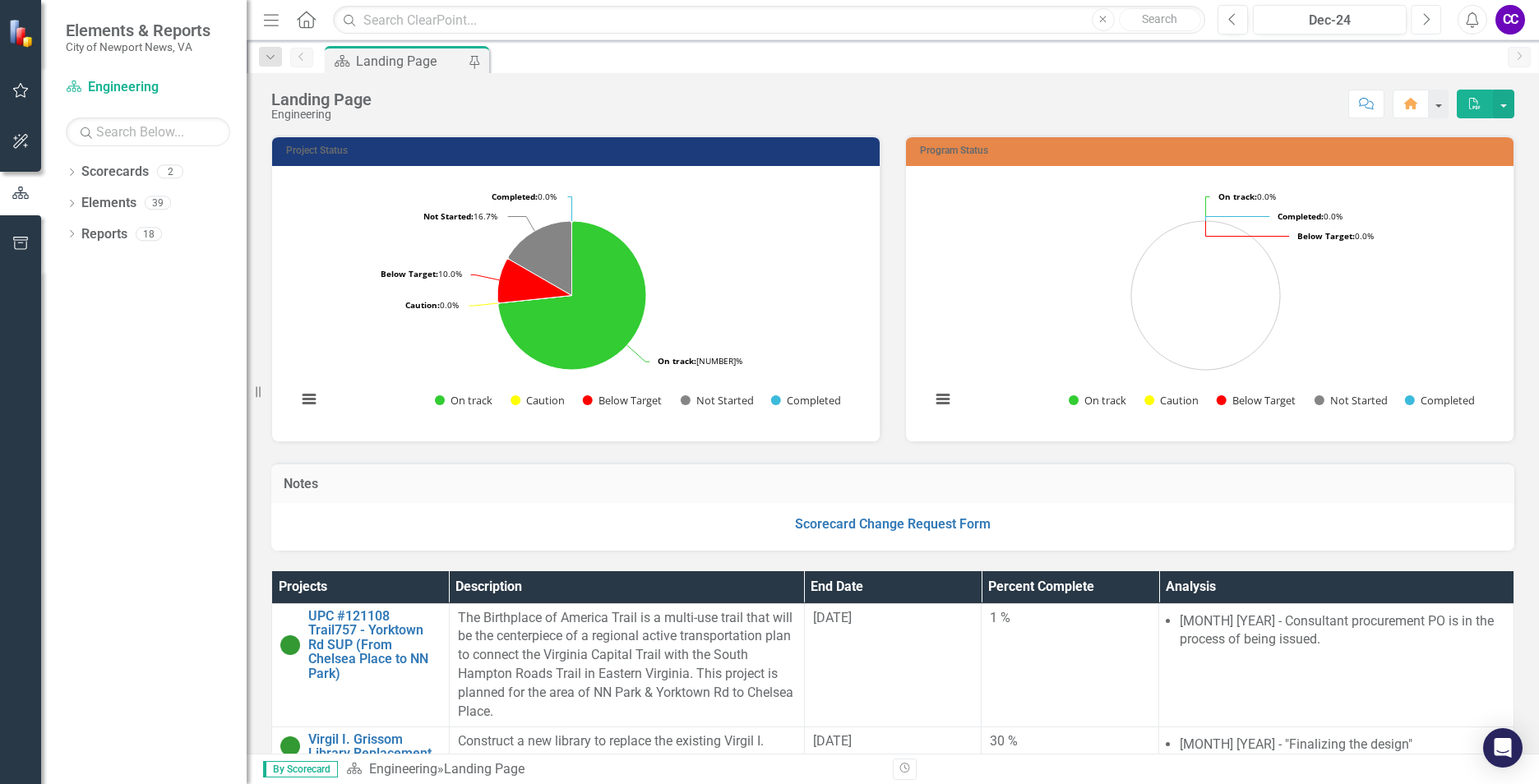 click on "Next" at bounding box center (1426, 20) 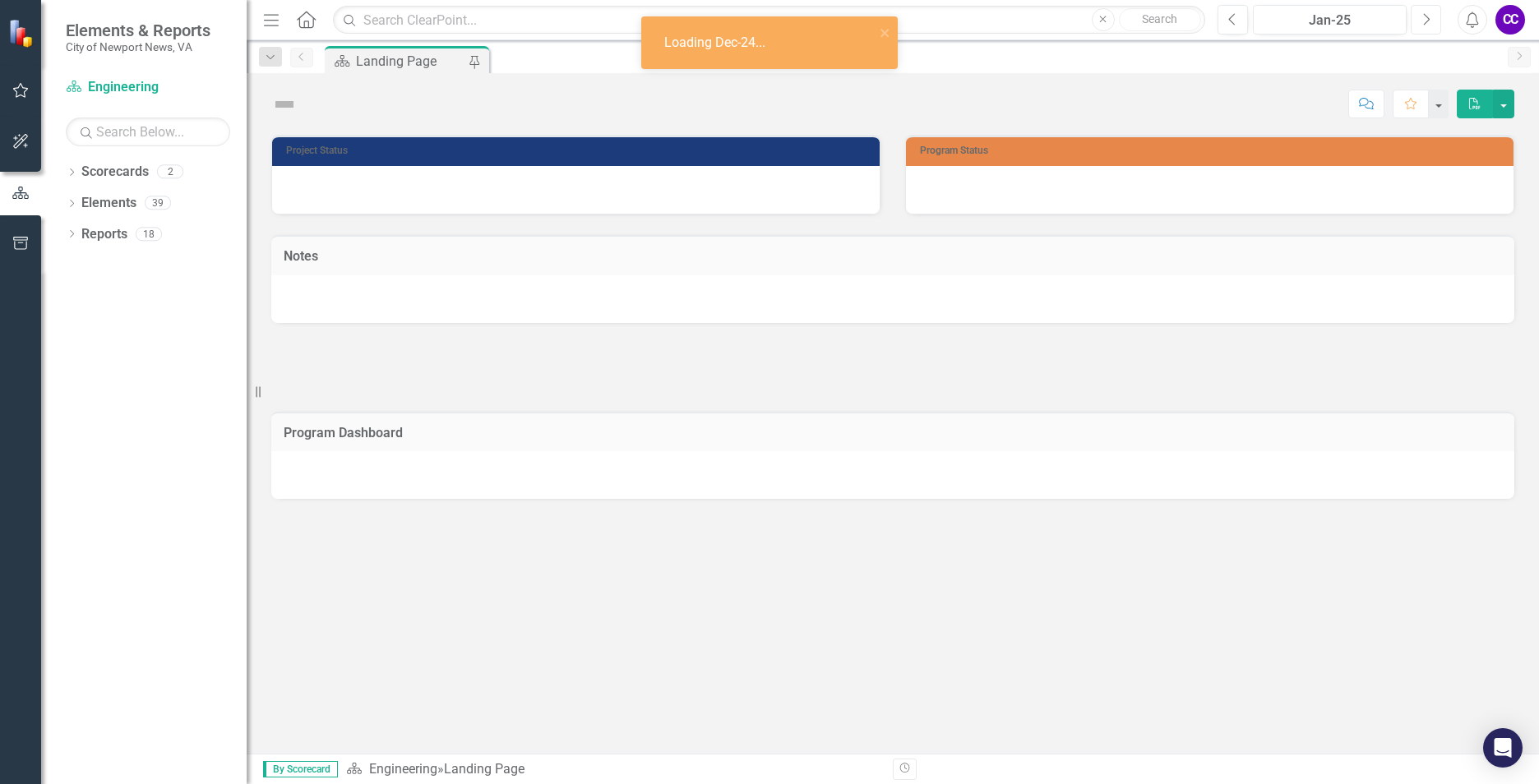 click on "Next" at bounding box center [1426, 20] 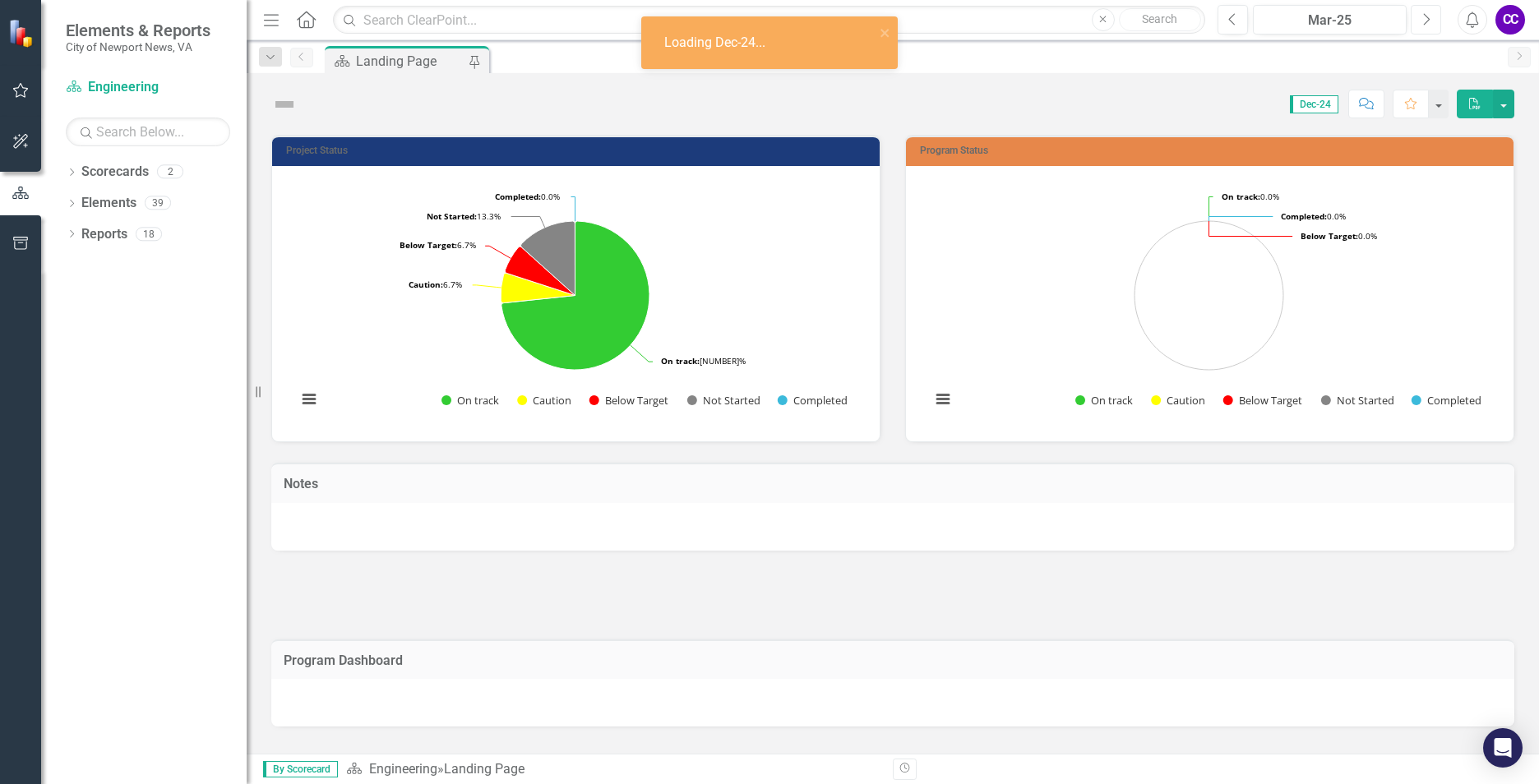 click on "Next" at bounding box center [1426, 20] 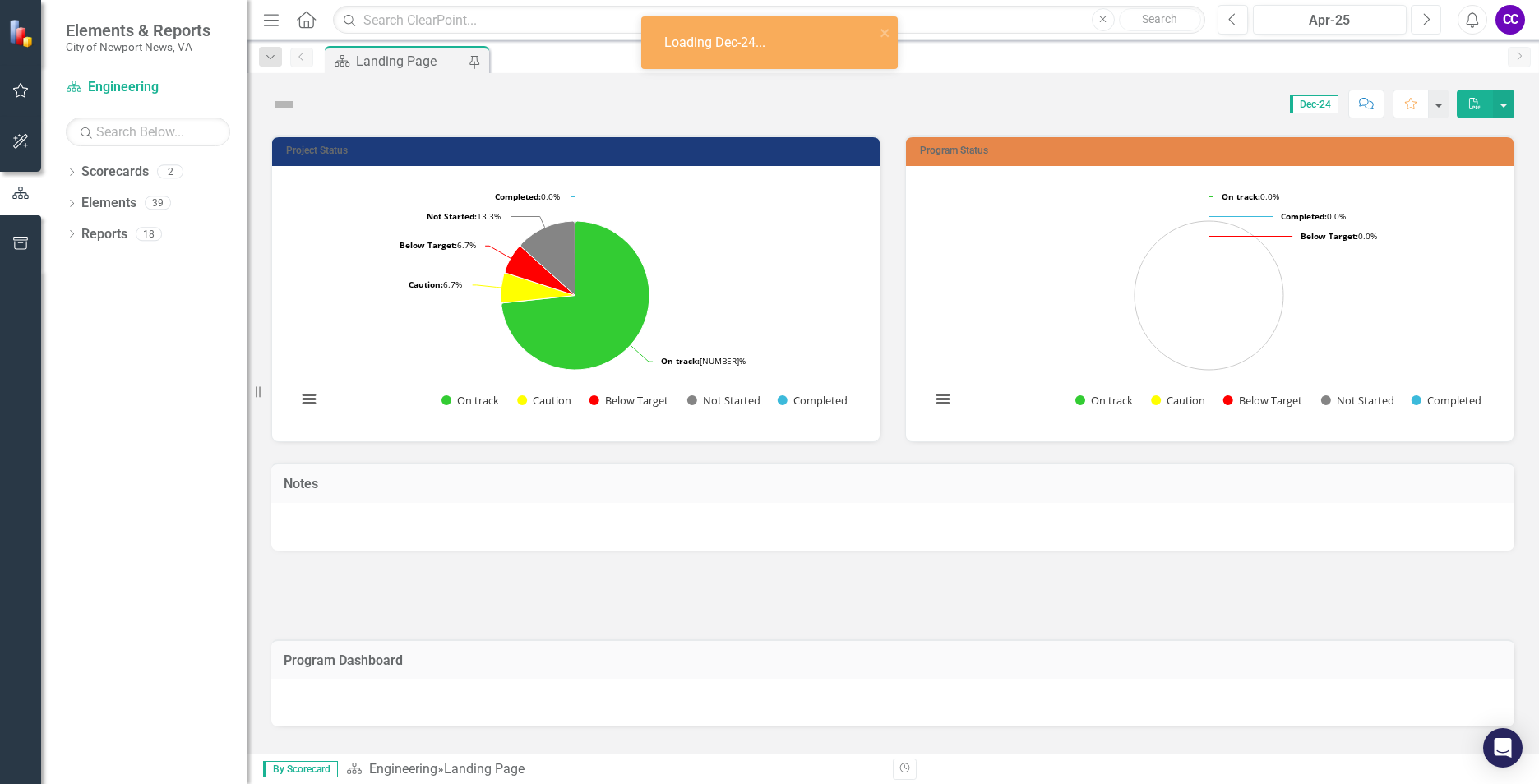 click on "Next" at bounding box center (1426, 20) 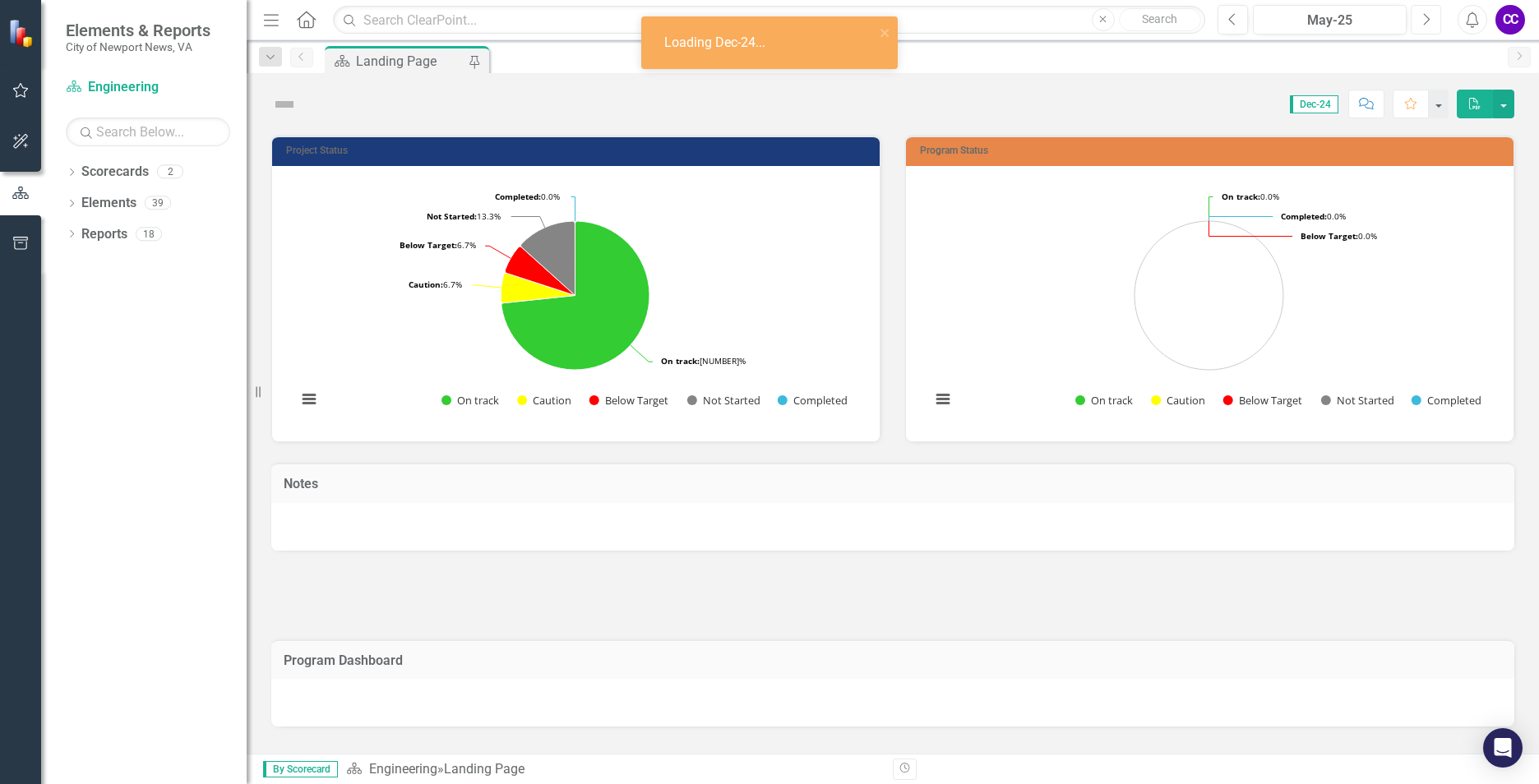 click on "Next" at bounding box center (1426, 20) 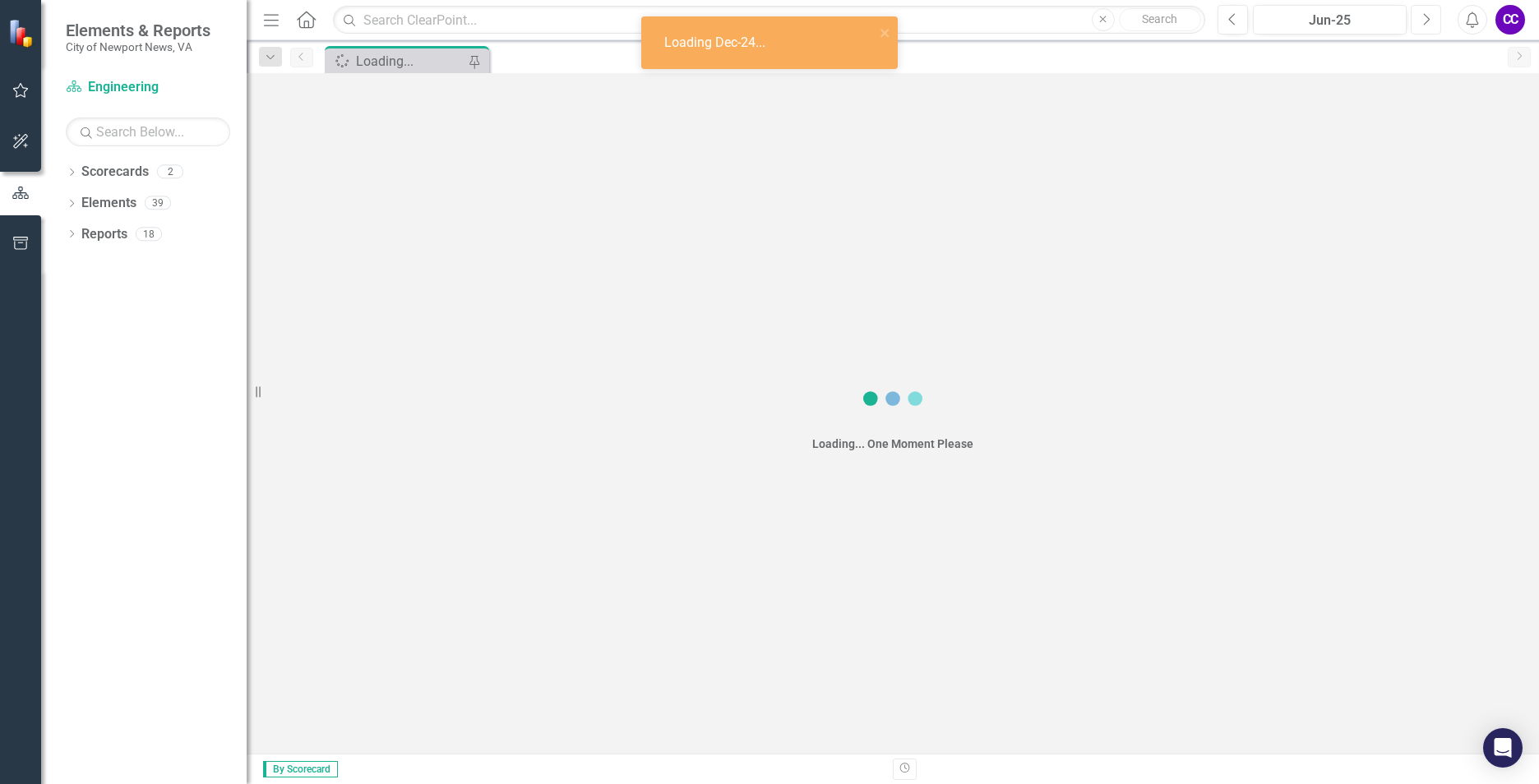 click on "Next" at bounding box center (1426, 20) 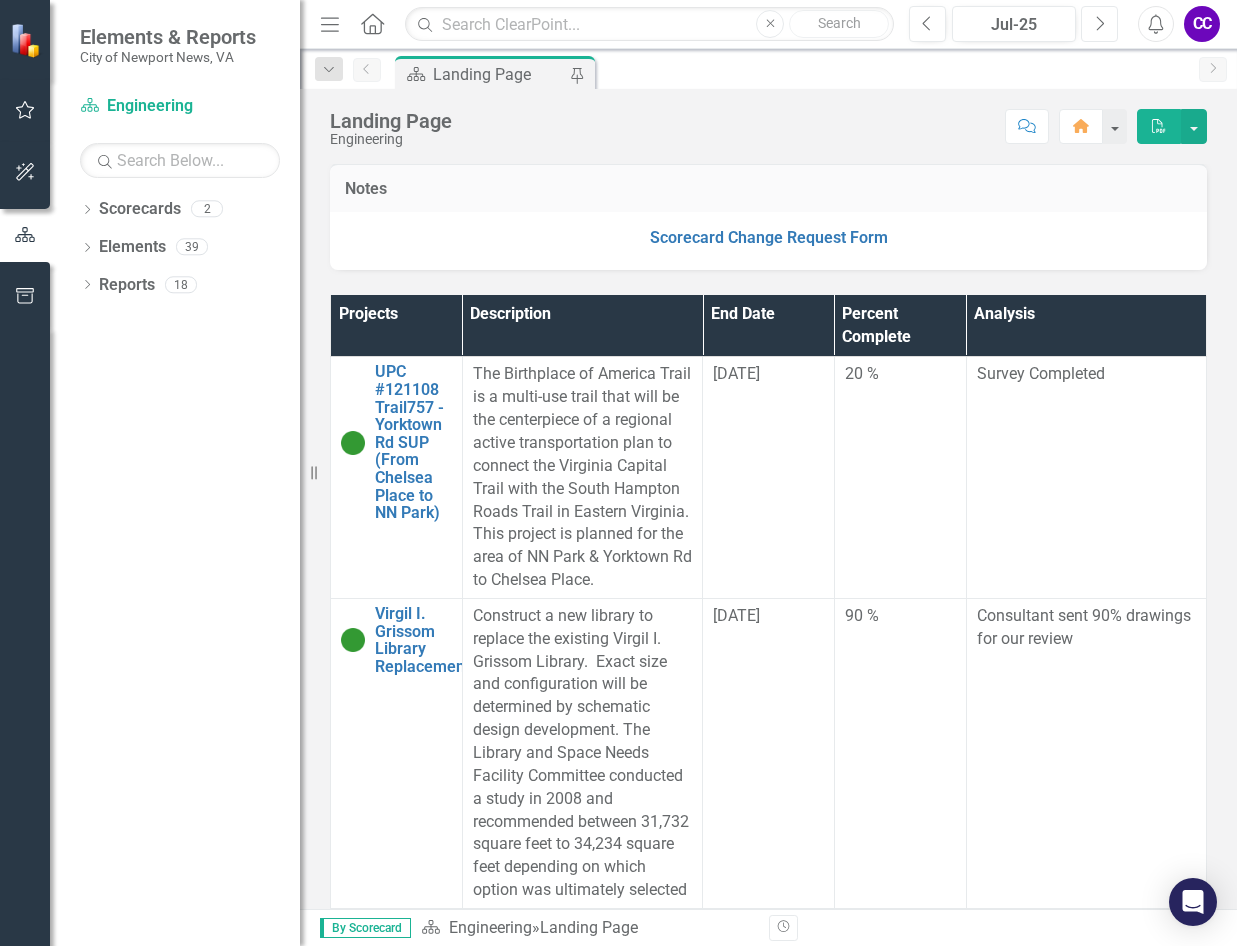 scroll, scrollTop: 500, scrollLeft: 0, axis: vertical 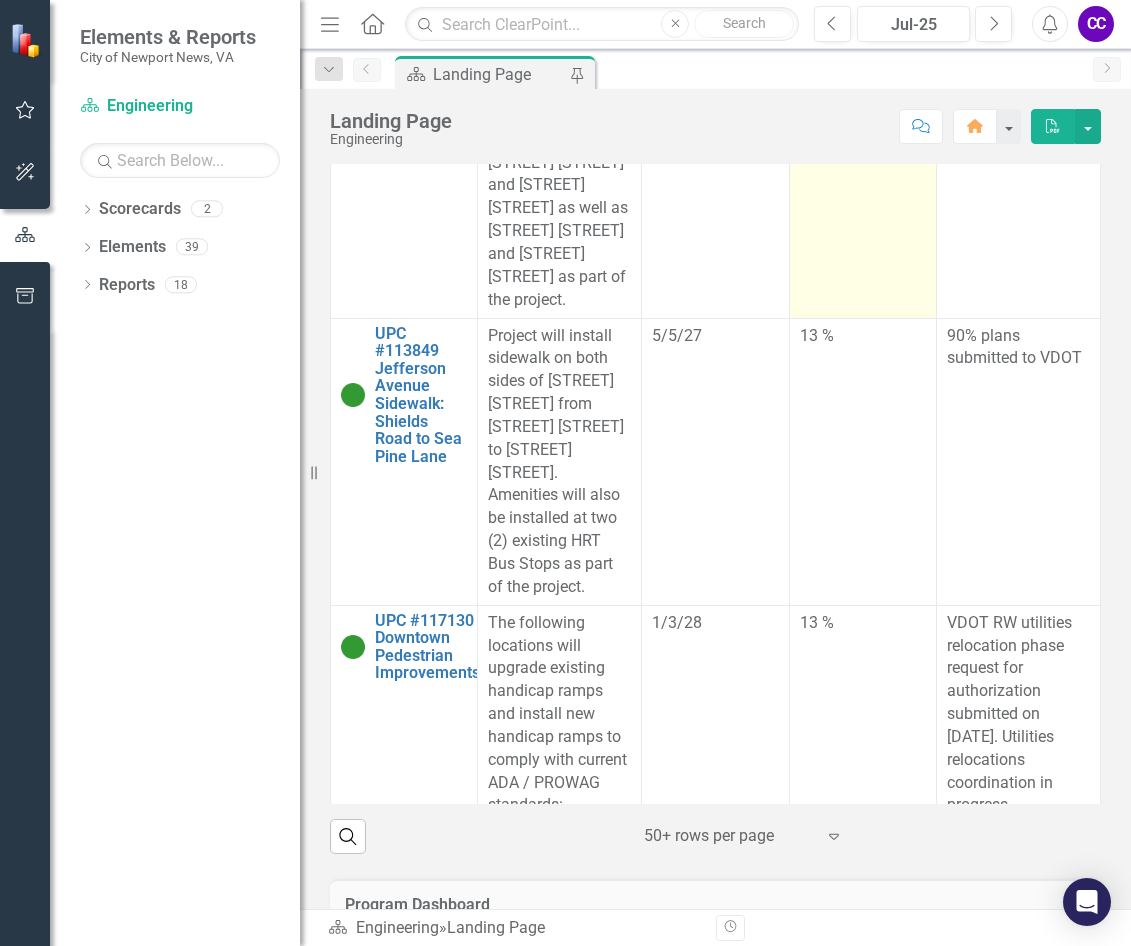 click on "0 %" at bounding box center (862, 117) 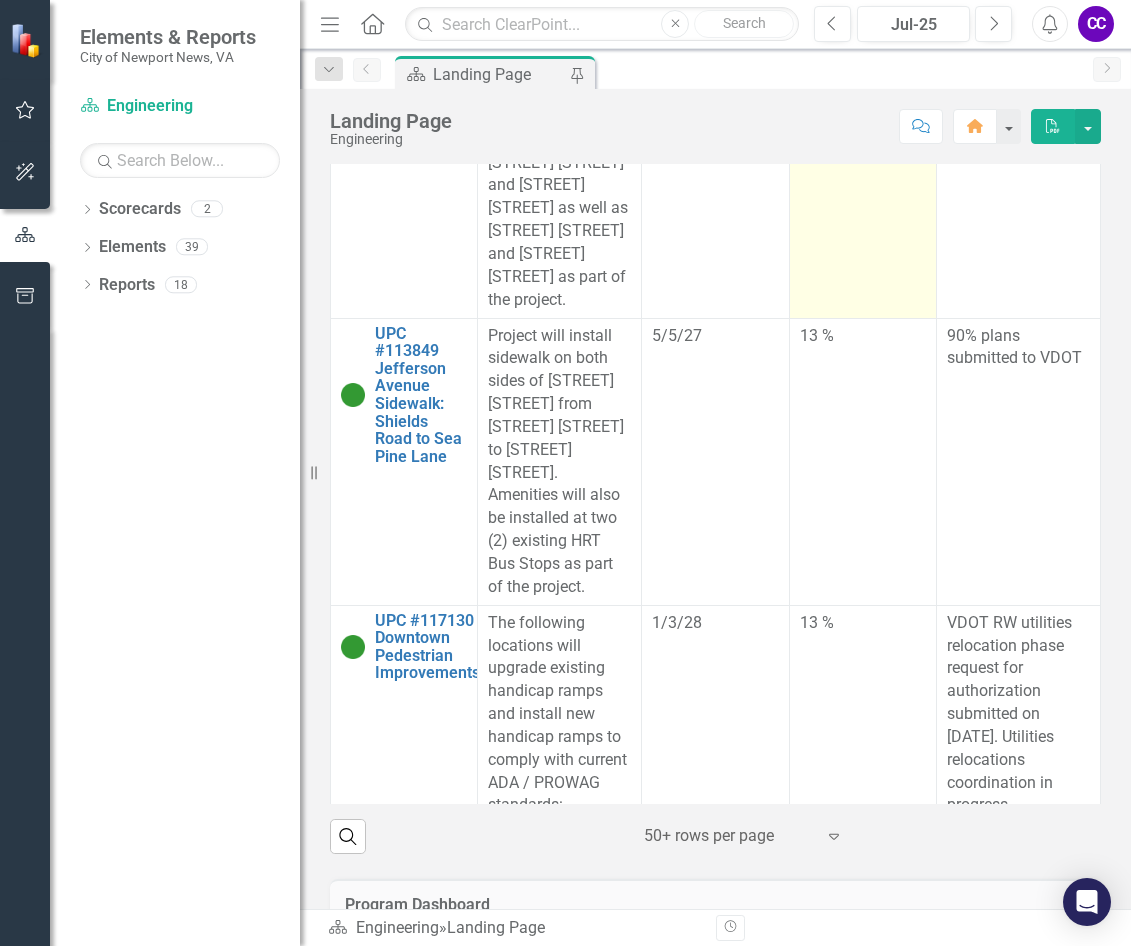 click on "0 %" at bounding box center [862, 117] 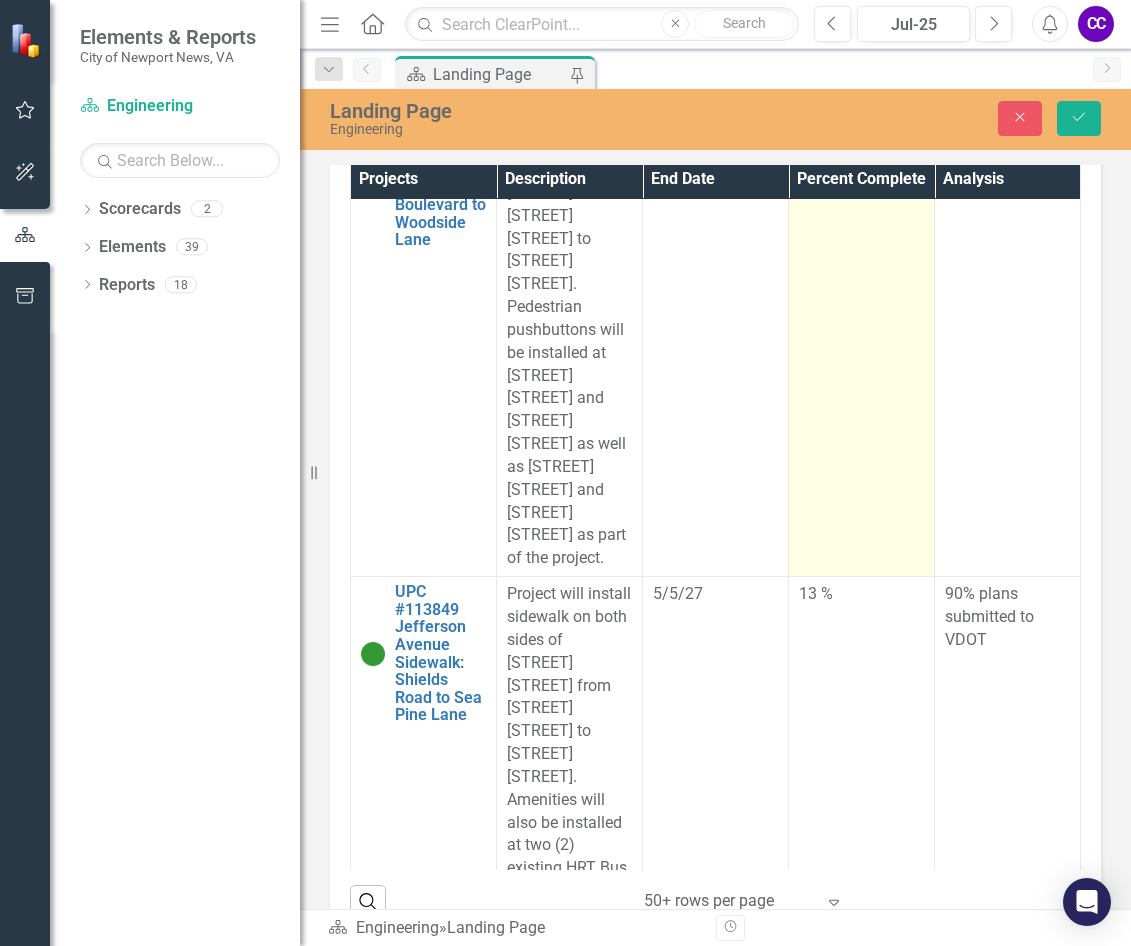 scroll, scrollTop: 12257, scrollLeft: 0, axis: vertical 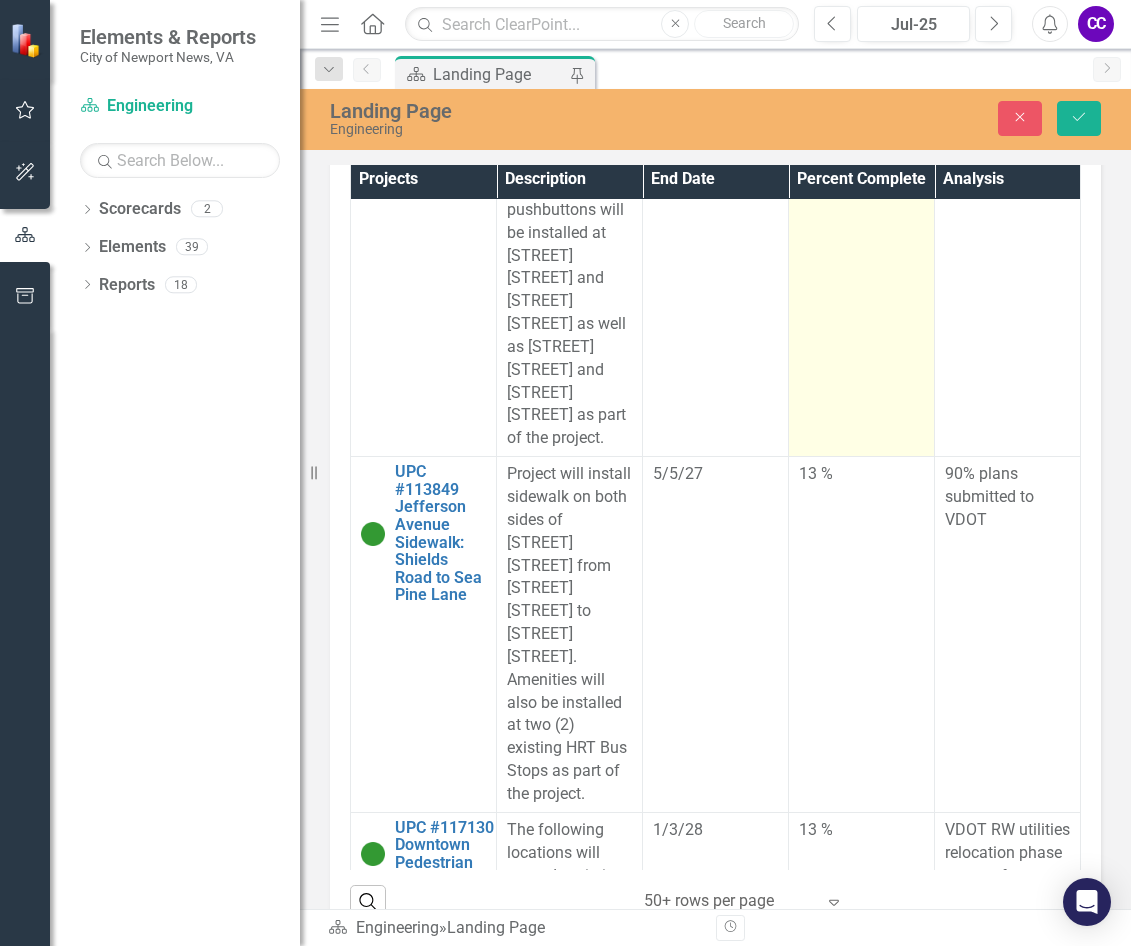 click on "0" at bounding box center [861, -12] 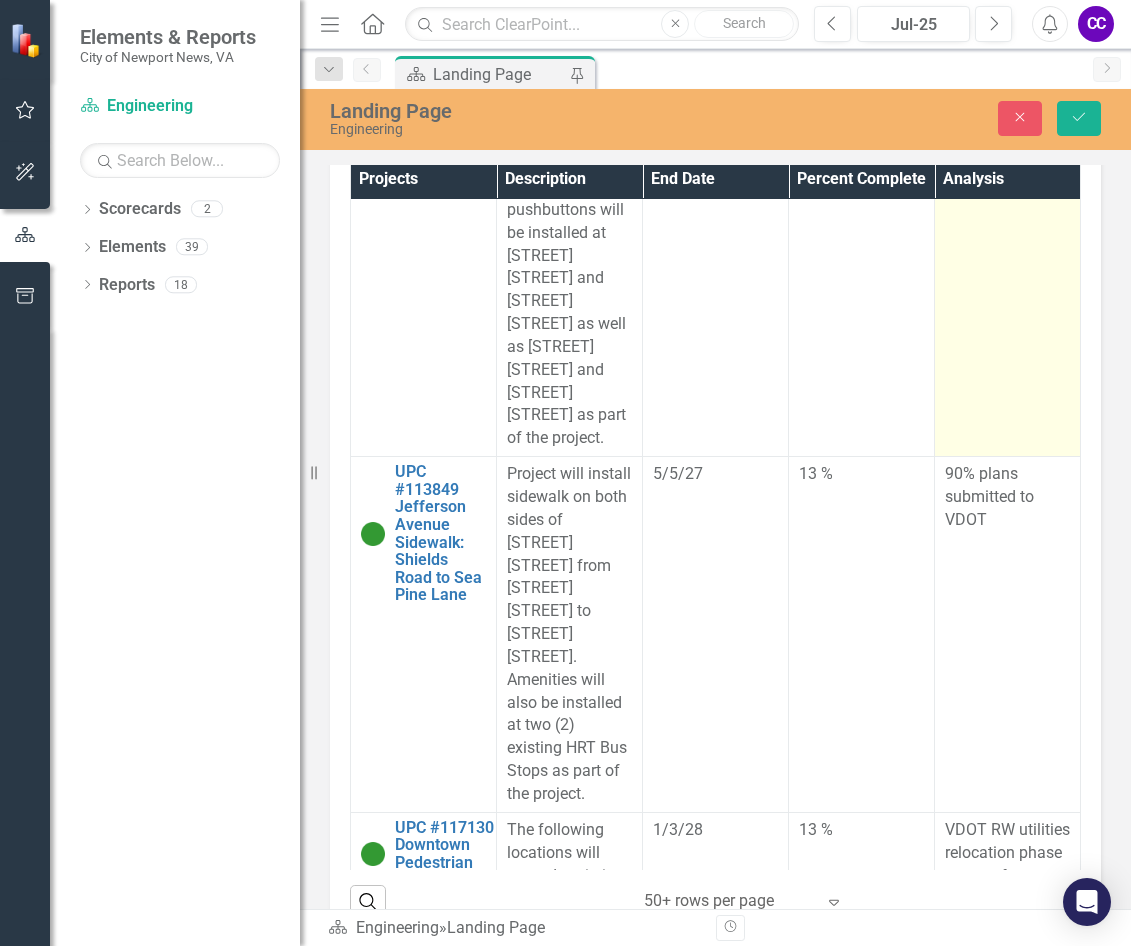 type on "[NUMBER]" 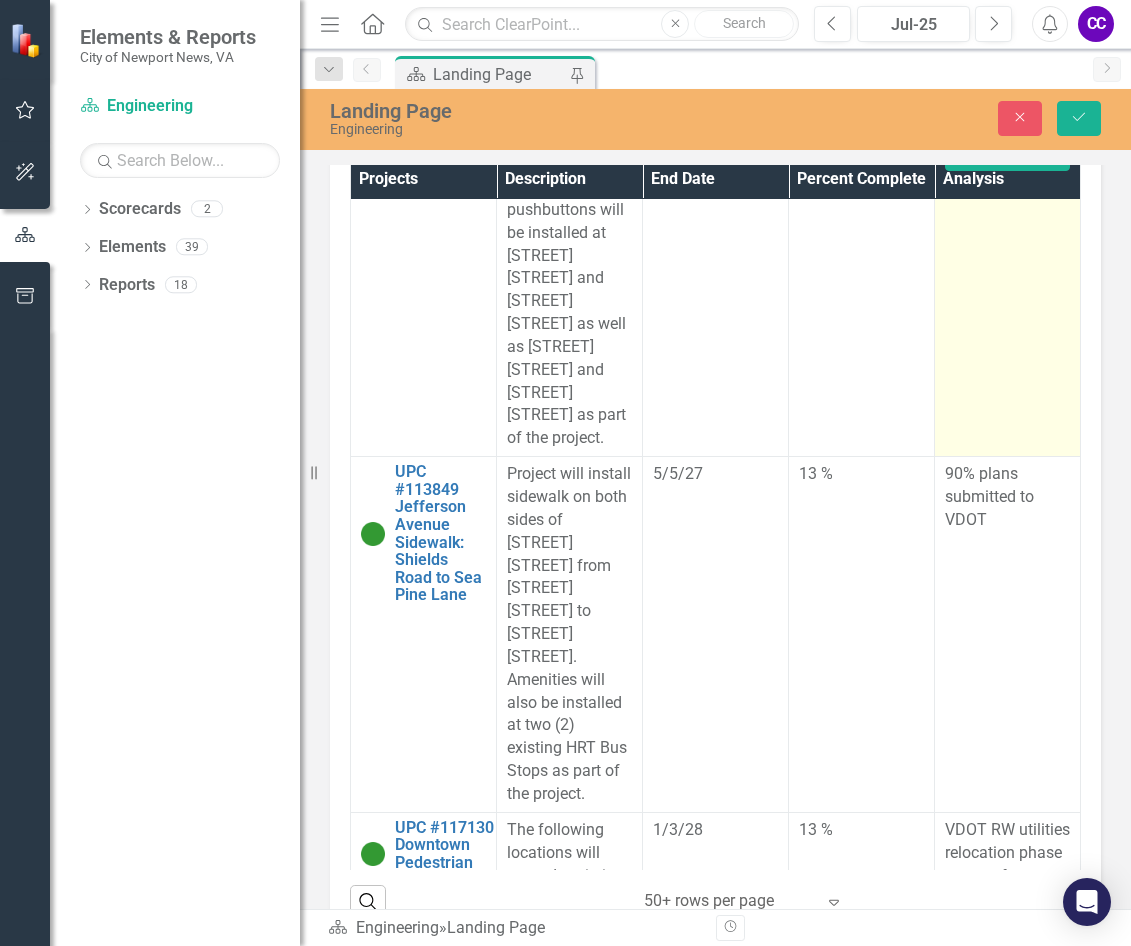 click on "Switch to old editor" at bounding box center [1007, 143] 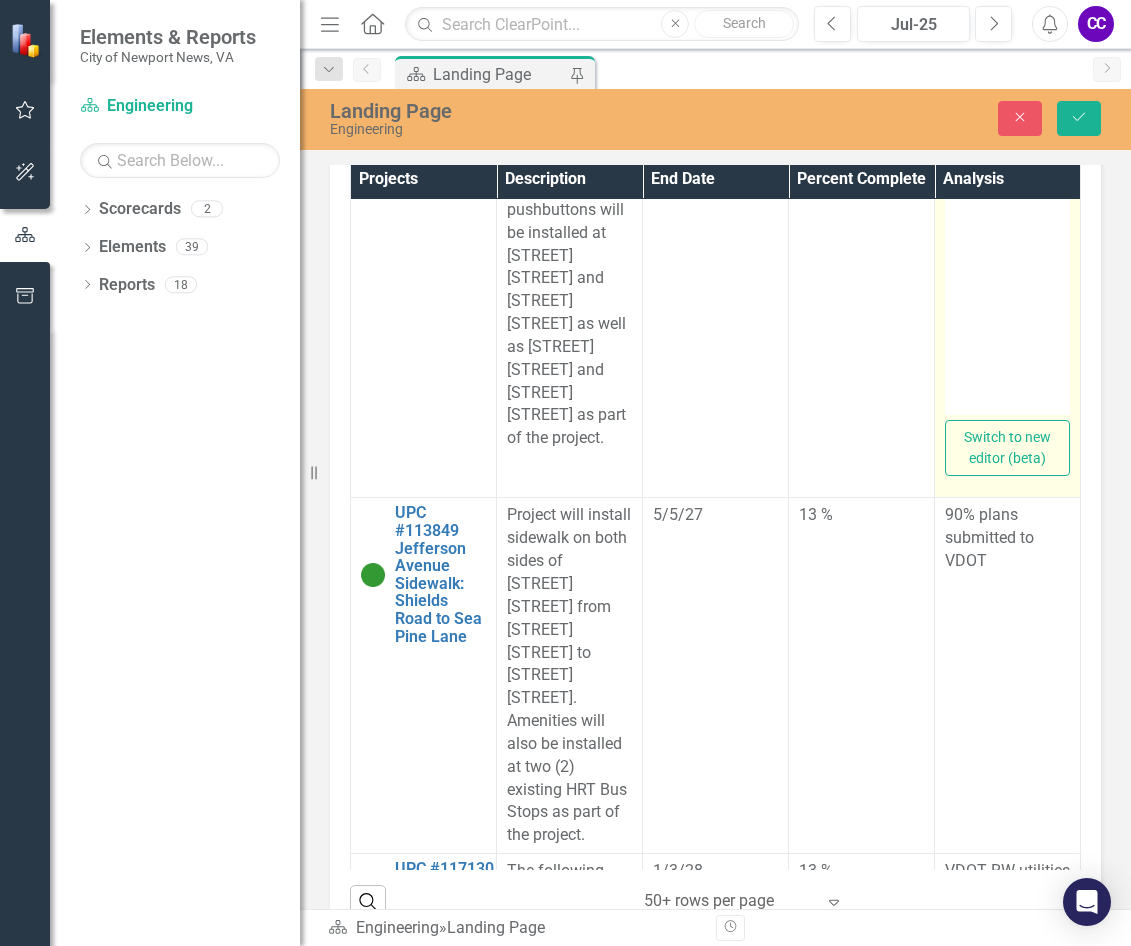 scroll, scrollTop: 721, scrollLeft: 0, axis: vertical 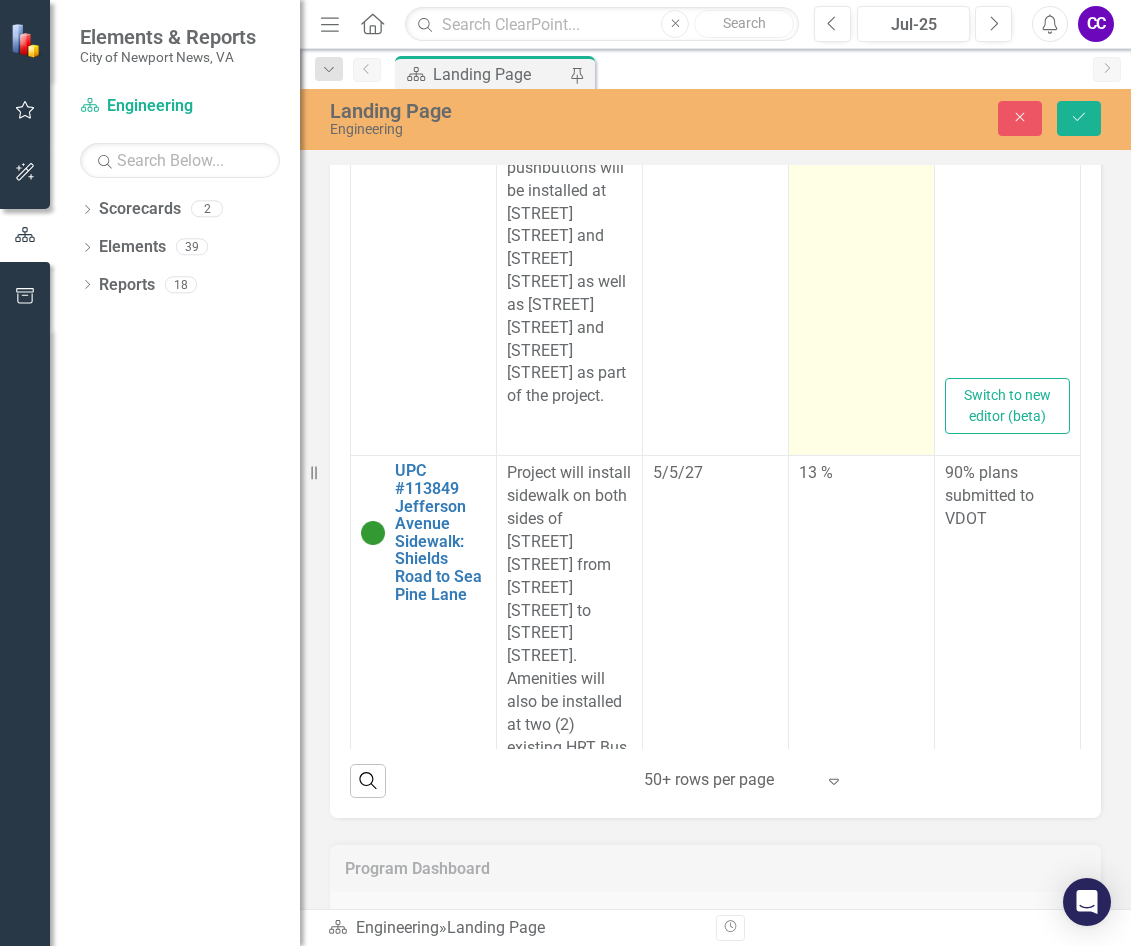 click on "[NUMBER]" at bounding box center (862, 189) 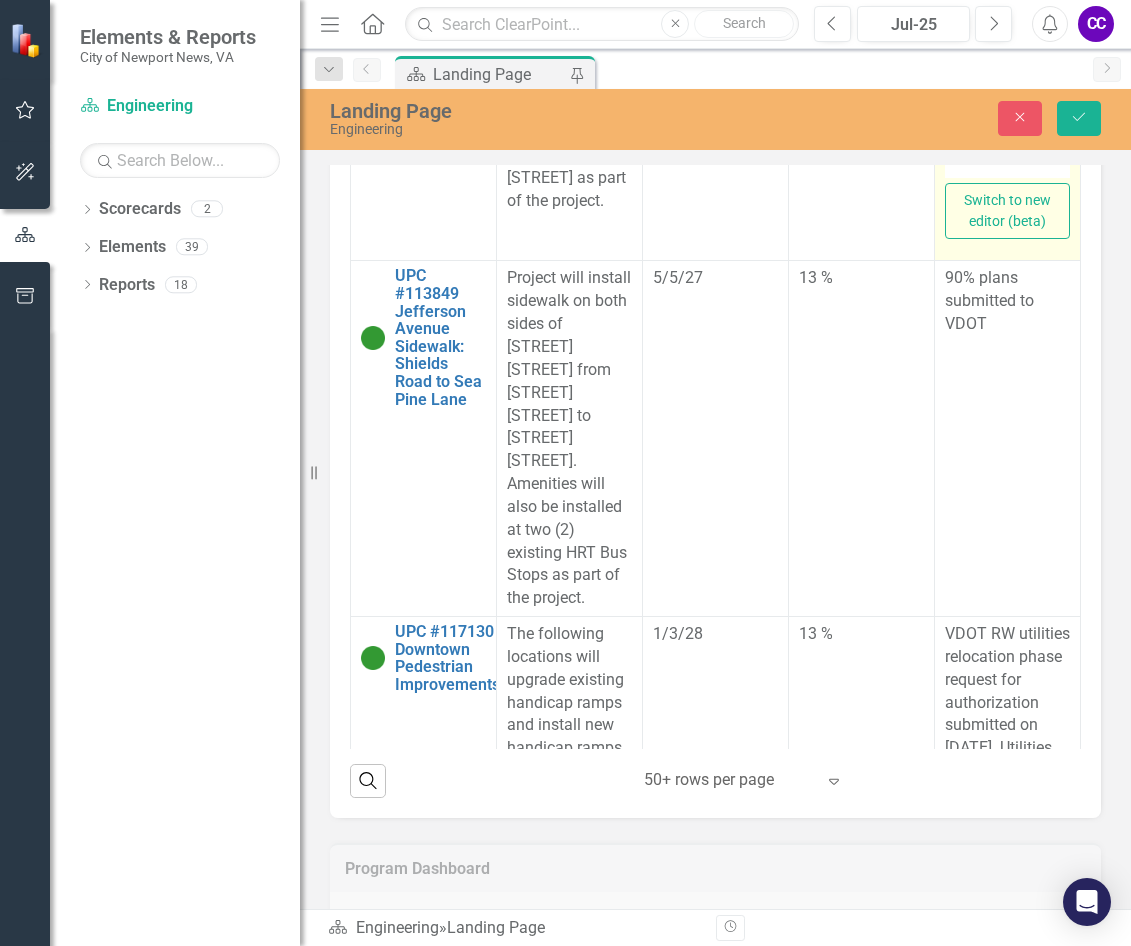scroll, scrollTop: 12478, scrollLeft: 0, axis: vertical 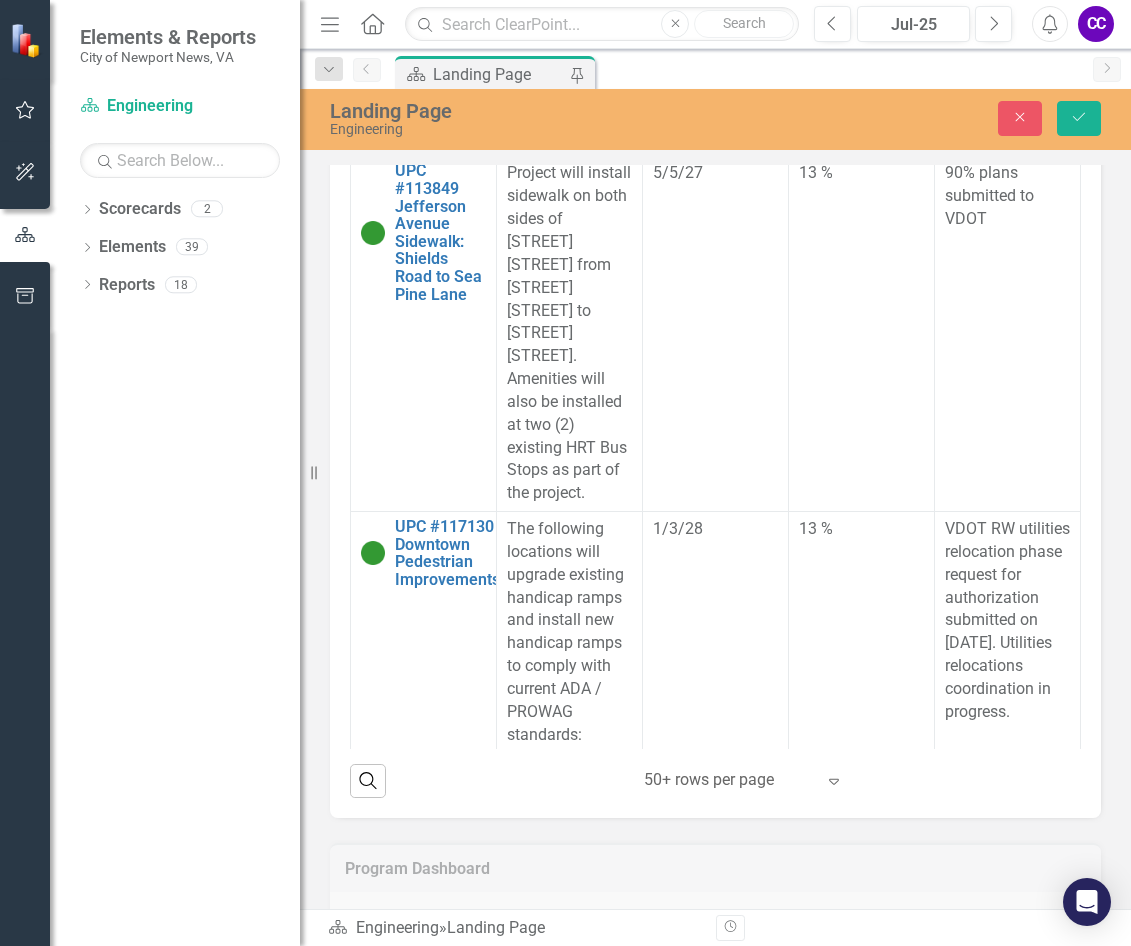 click at bounding box center (1007, -52) 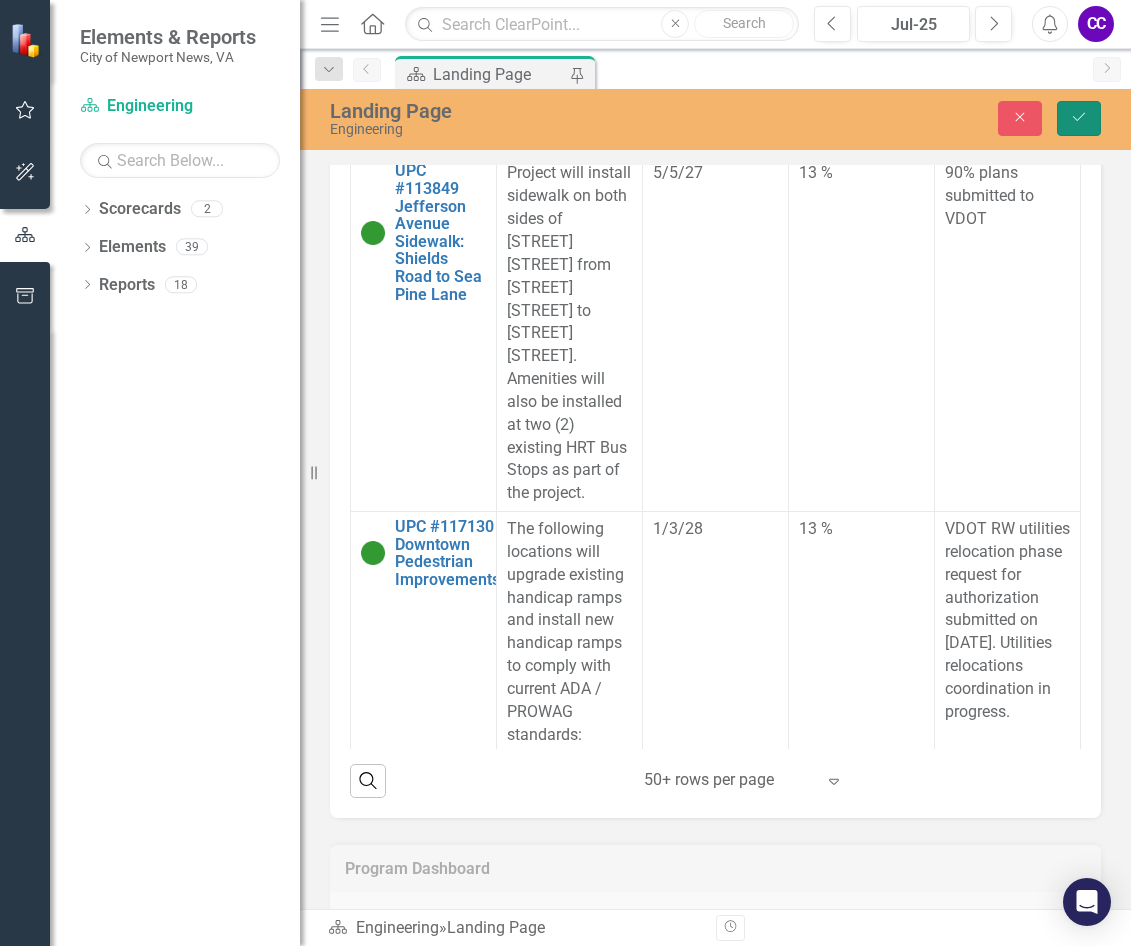 click on "Save" 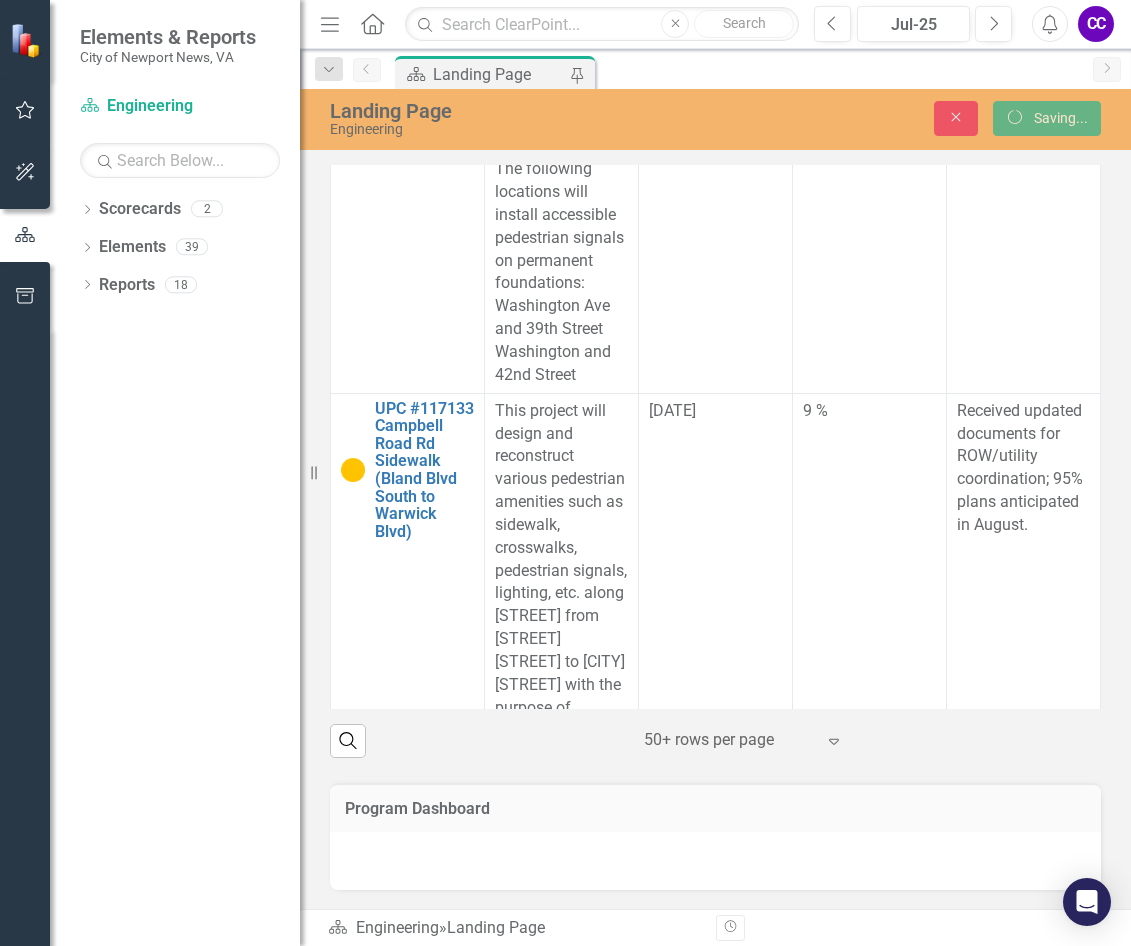 scroll, scrollTop: 0, scrollLeft: 0, axis: both 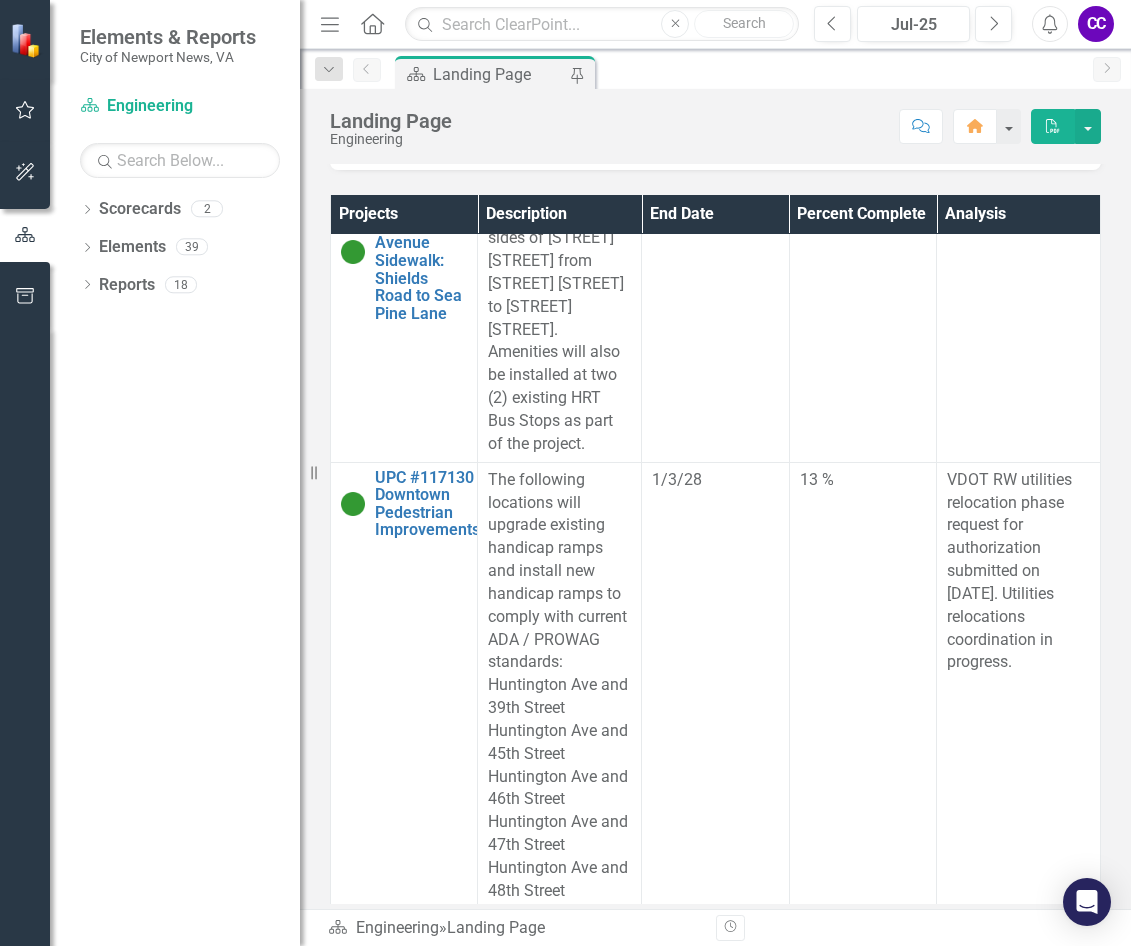 click at bounding box center [1019, -26] 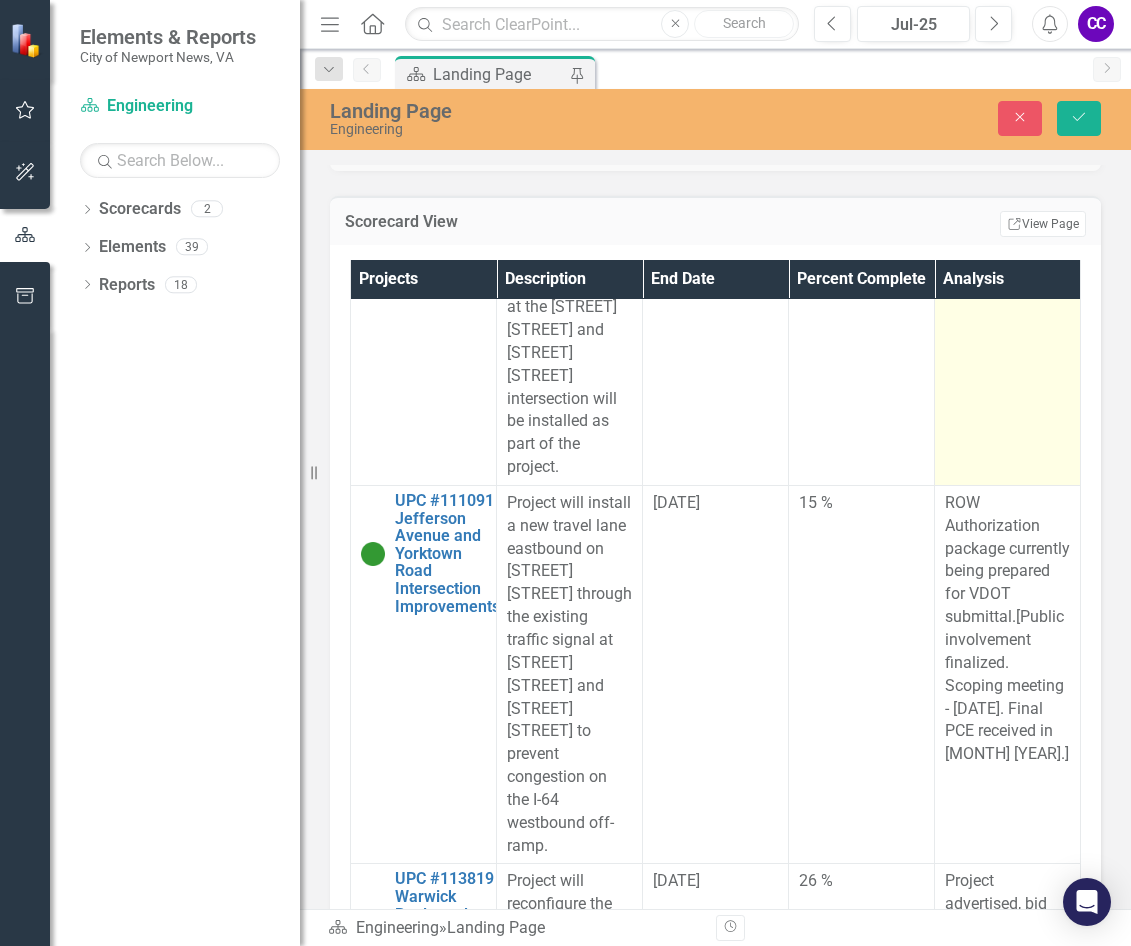 scroll, scrollTop: 0, scrollLeft: 0, axis: both 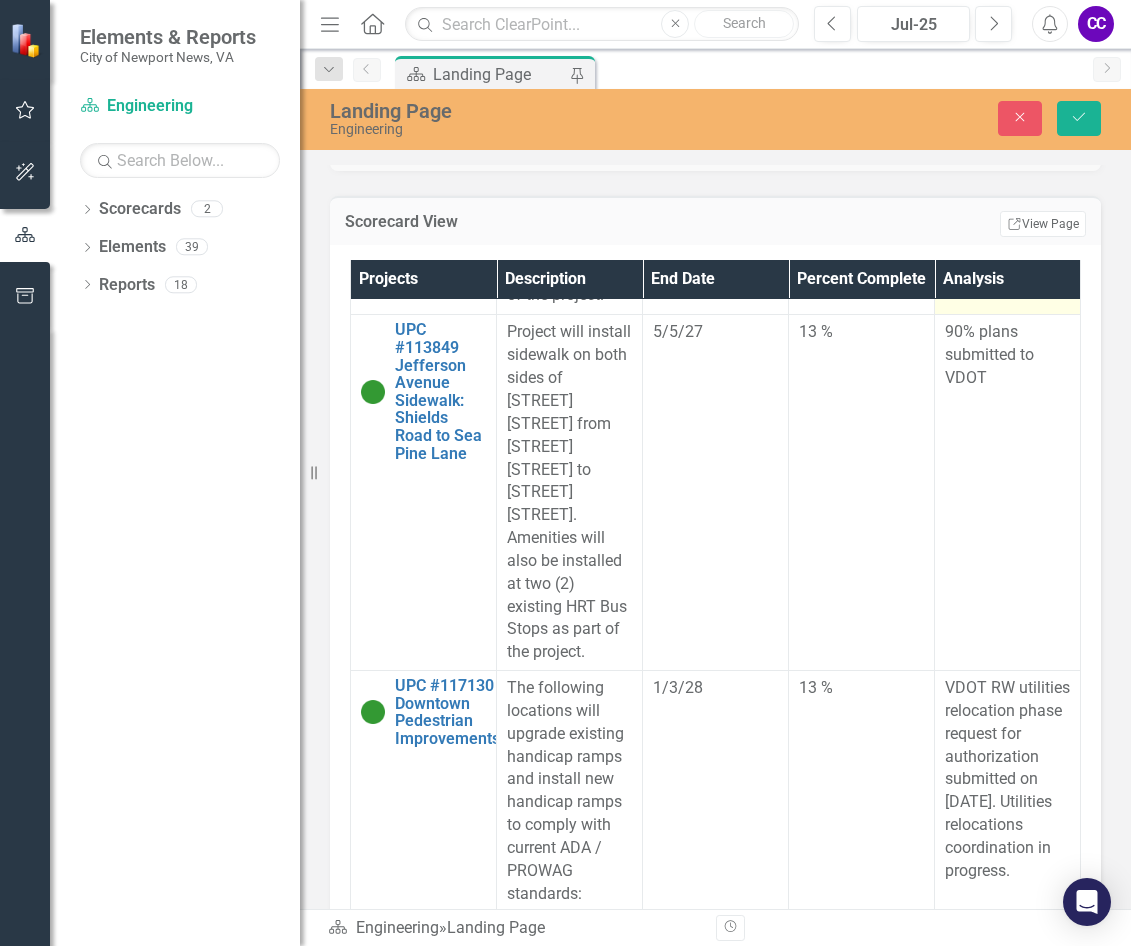 click at bounding box center (1007, 32) 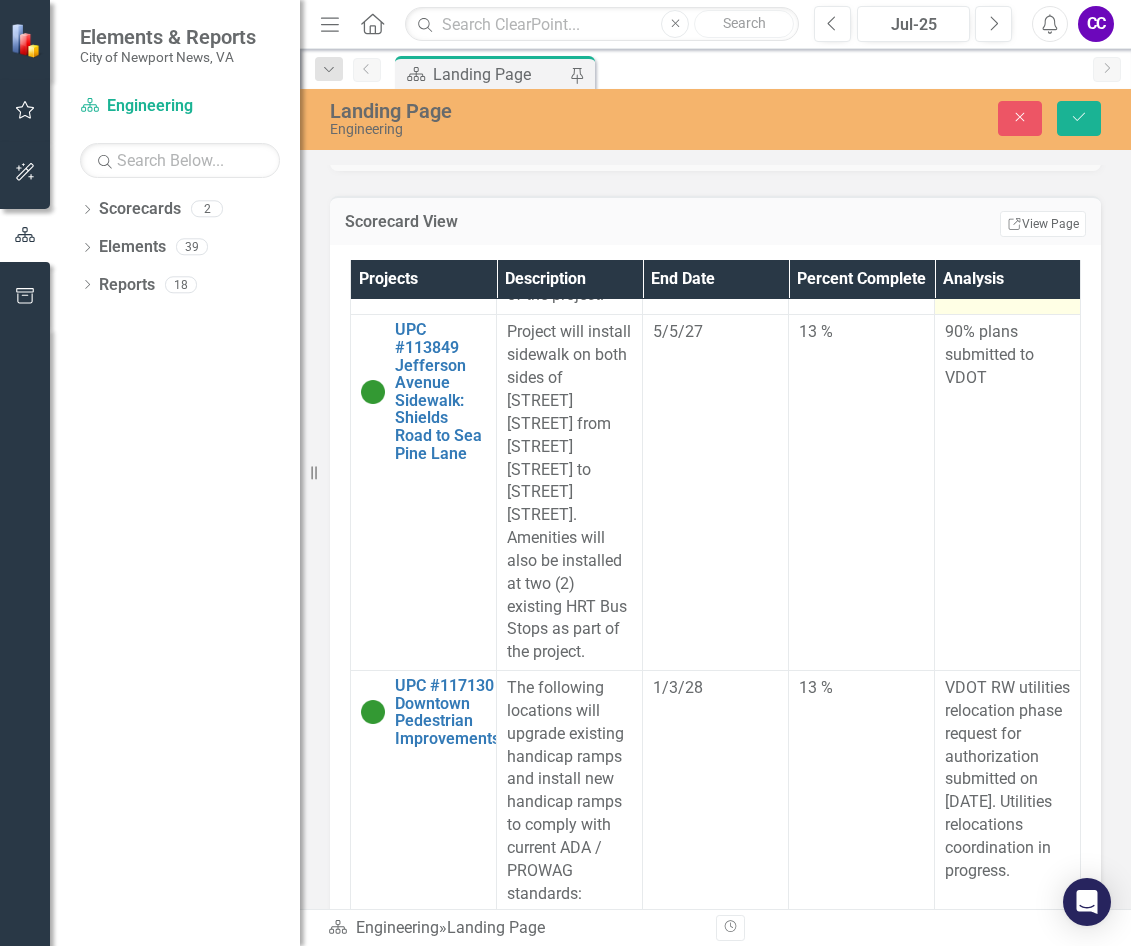 type 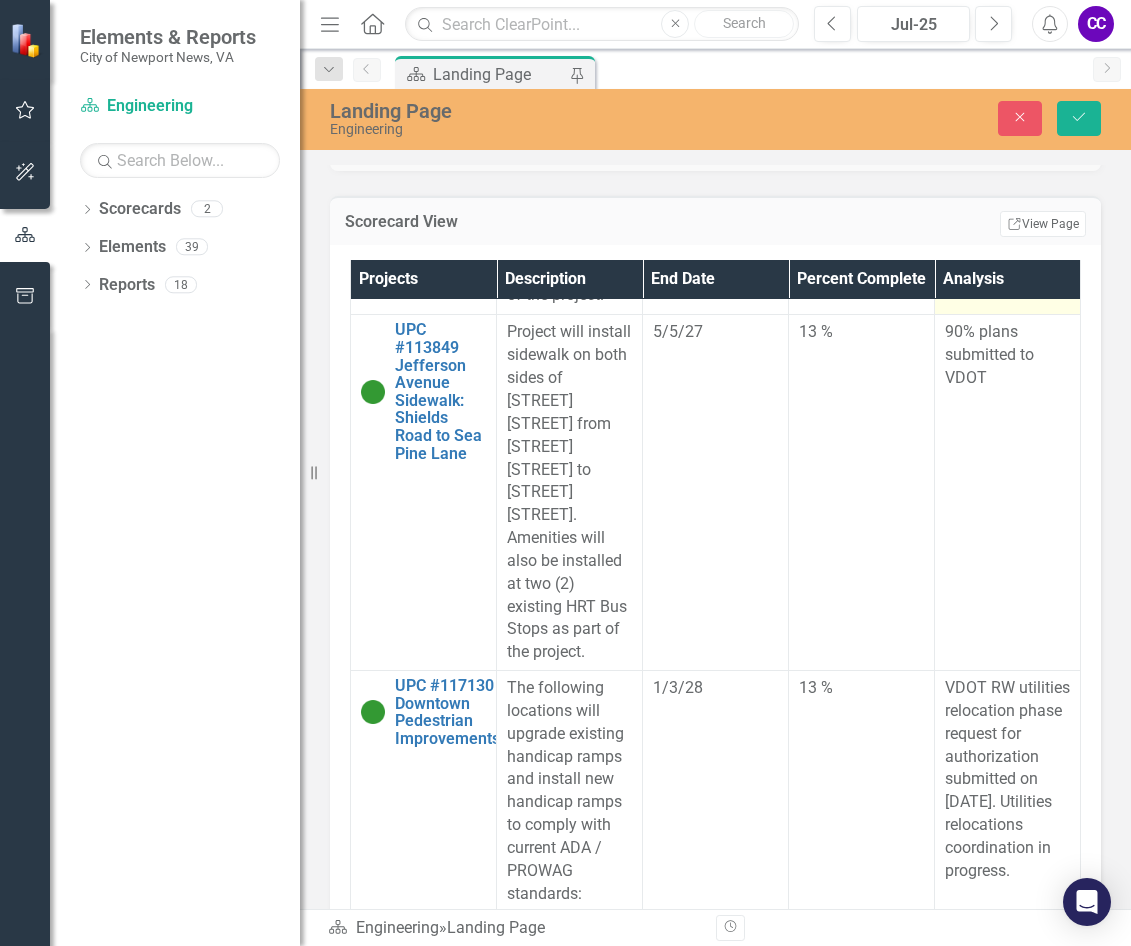 click at bounding box center (1007, 32) 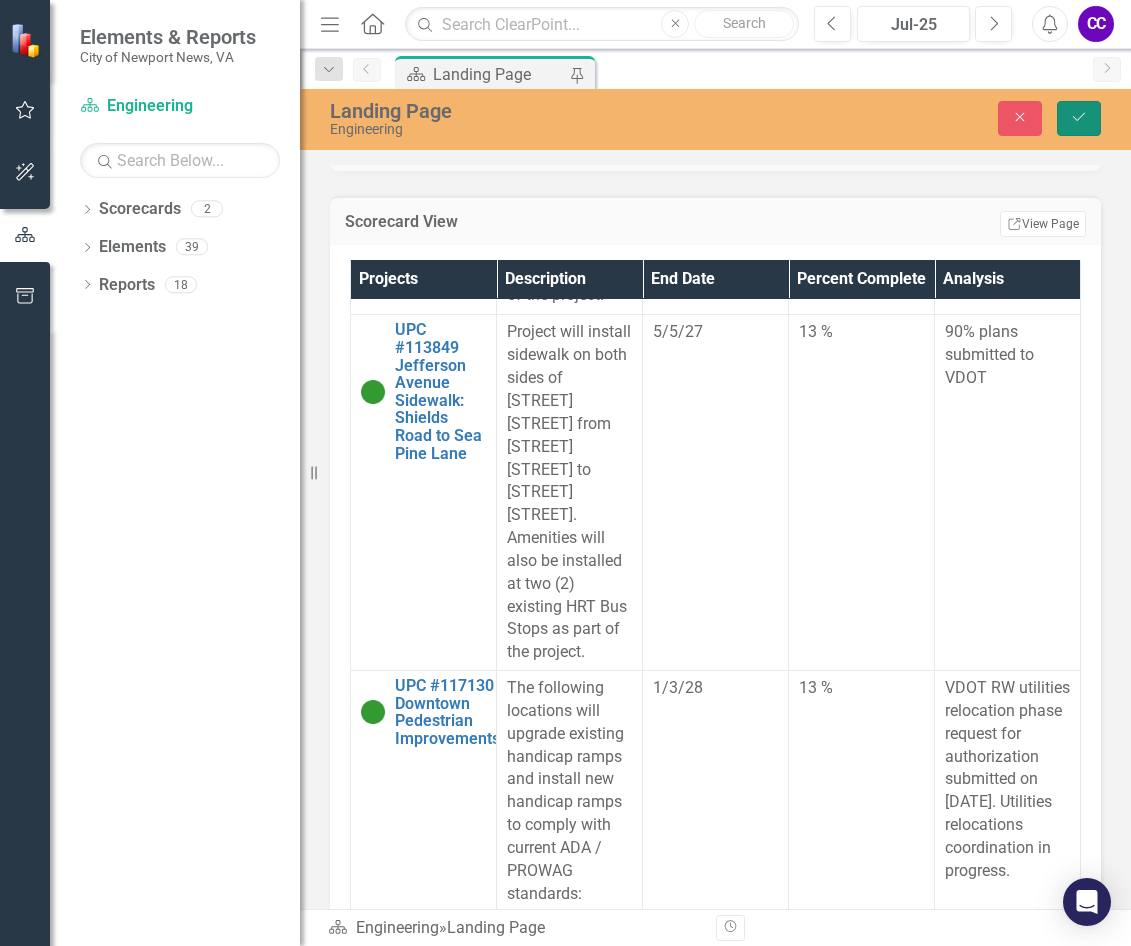 click on "Save" 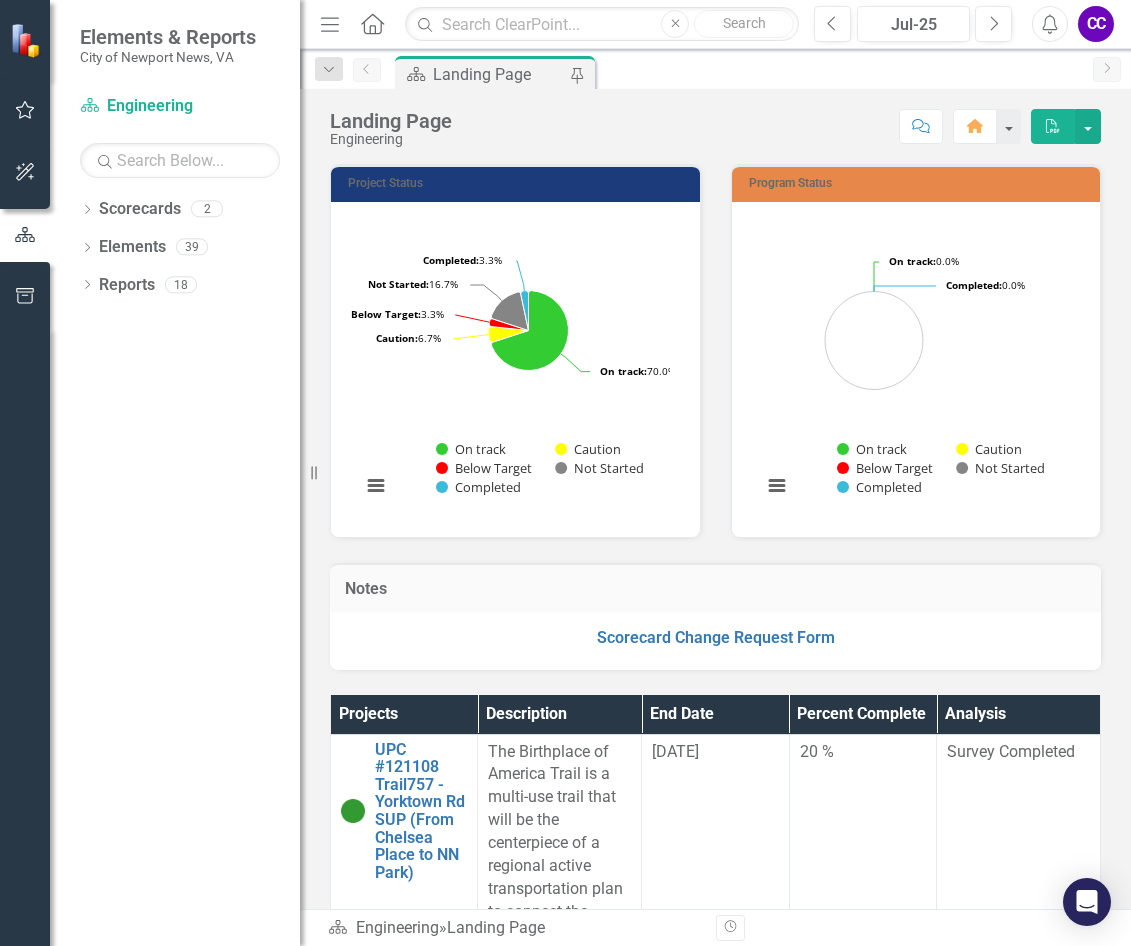 scroll, scrollTop: 400, scrollLeft: 0, axis: vertical 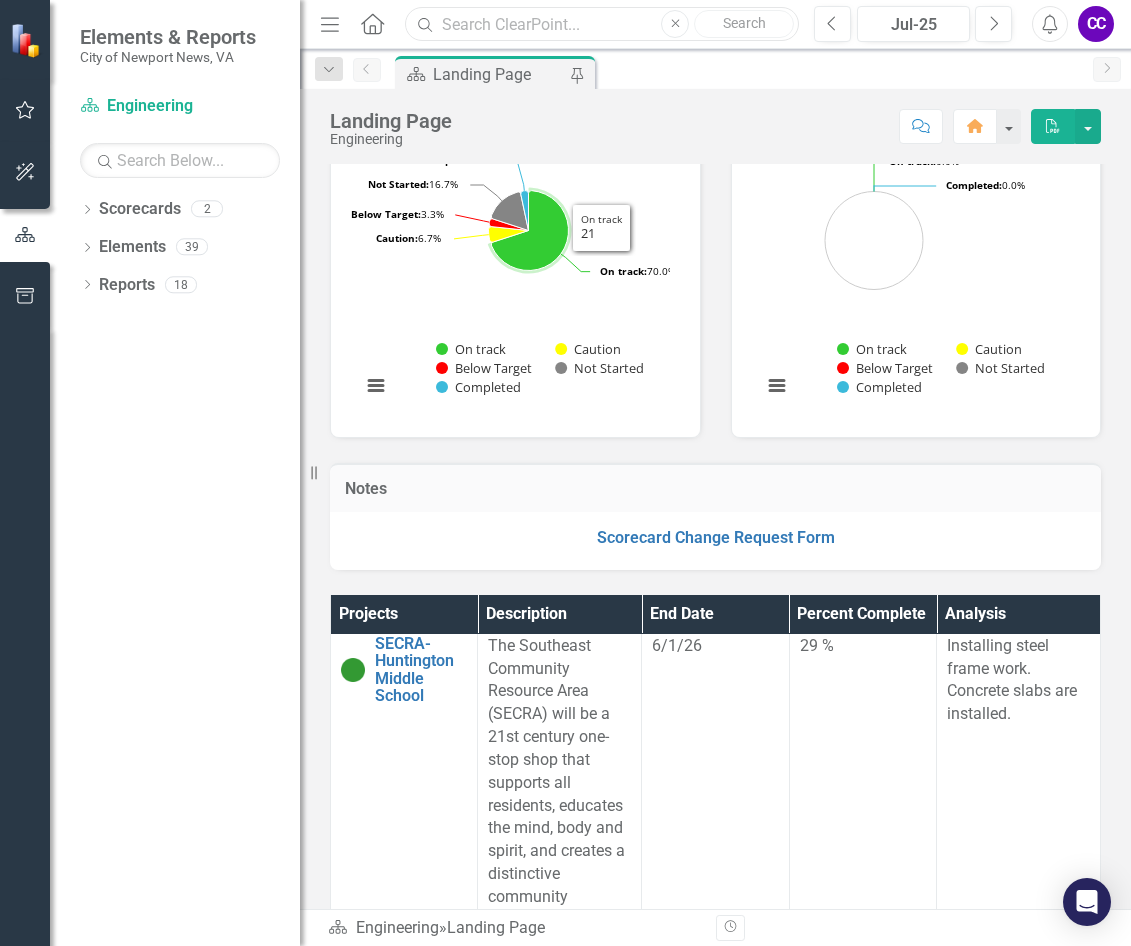 click at bounding box center [602, 24] 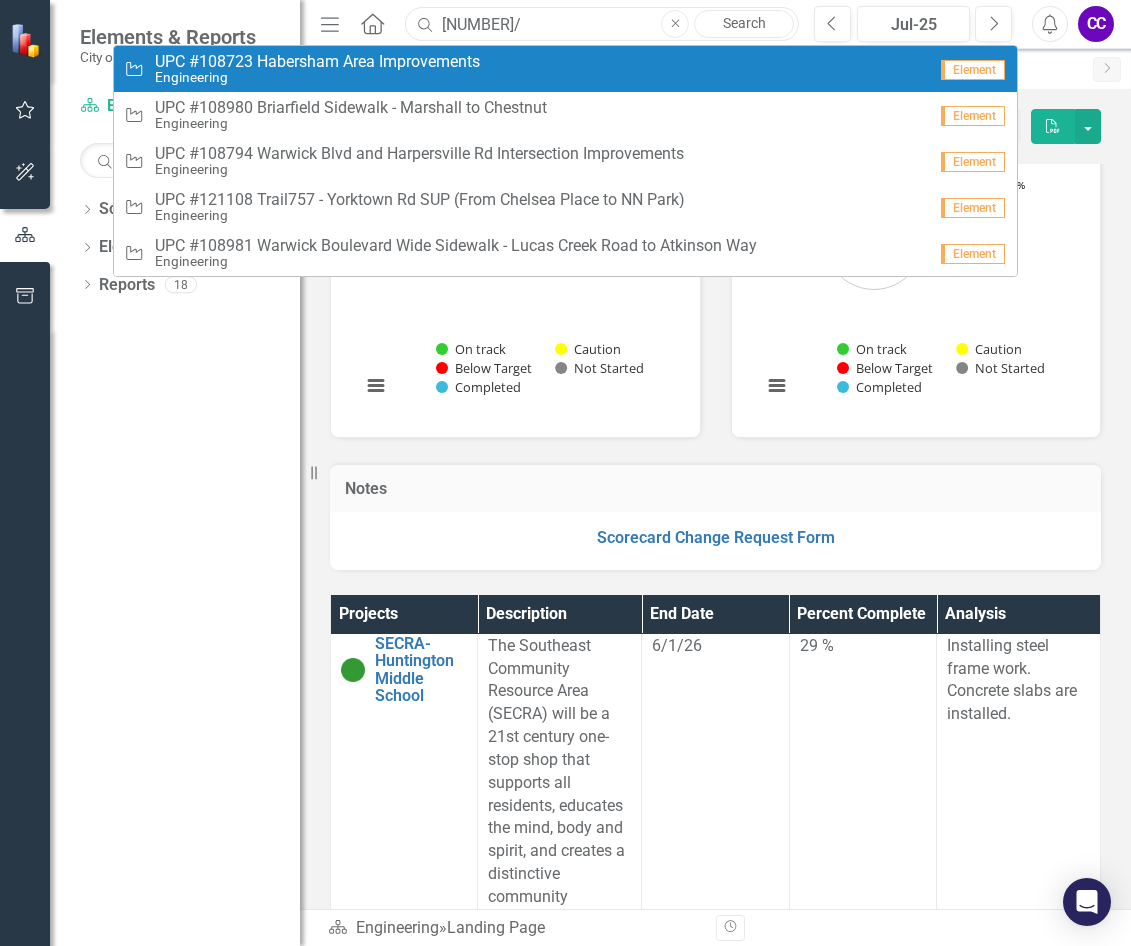 type on "[NUMBER]/" 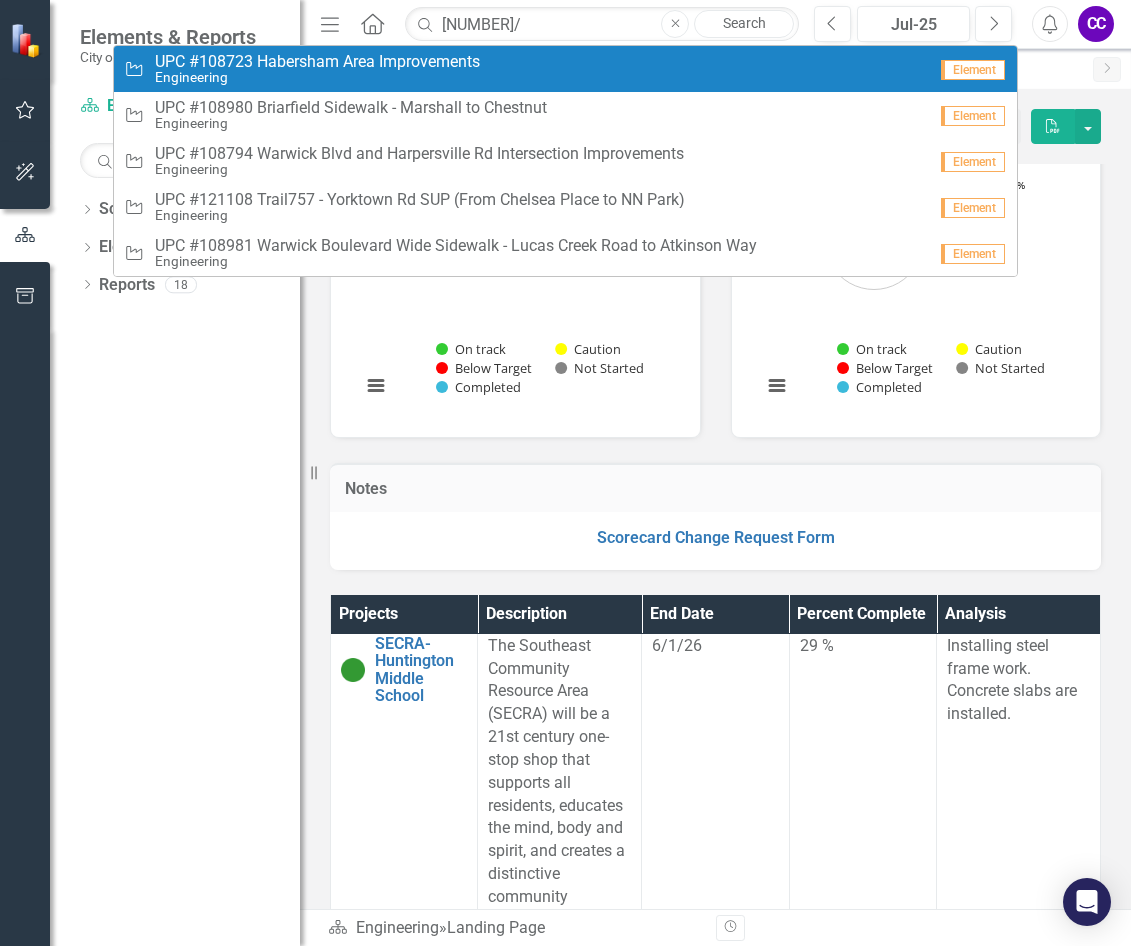 click on "UPC #108723 Habersham Area Improvements" at bounding box center [317, 62] 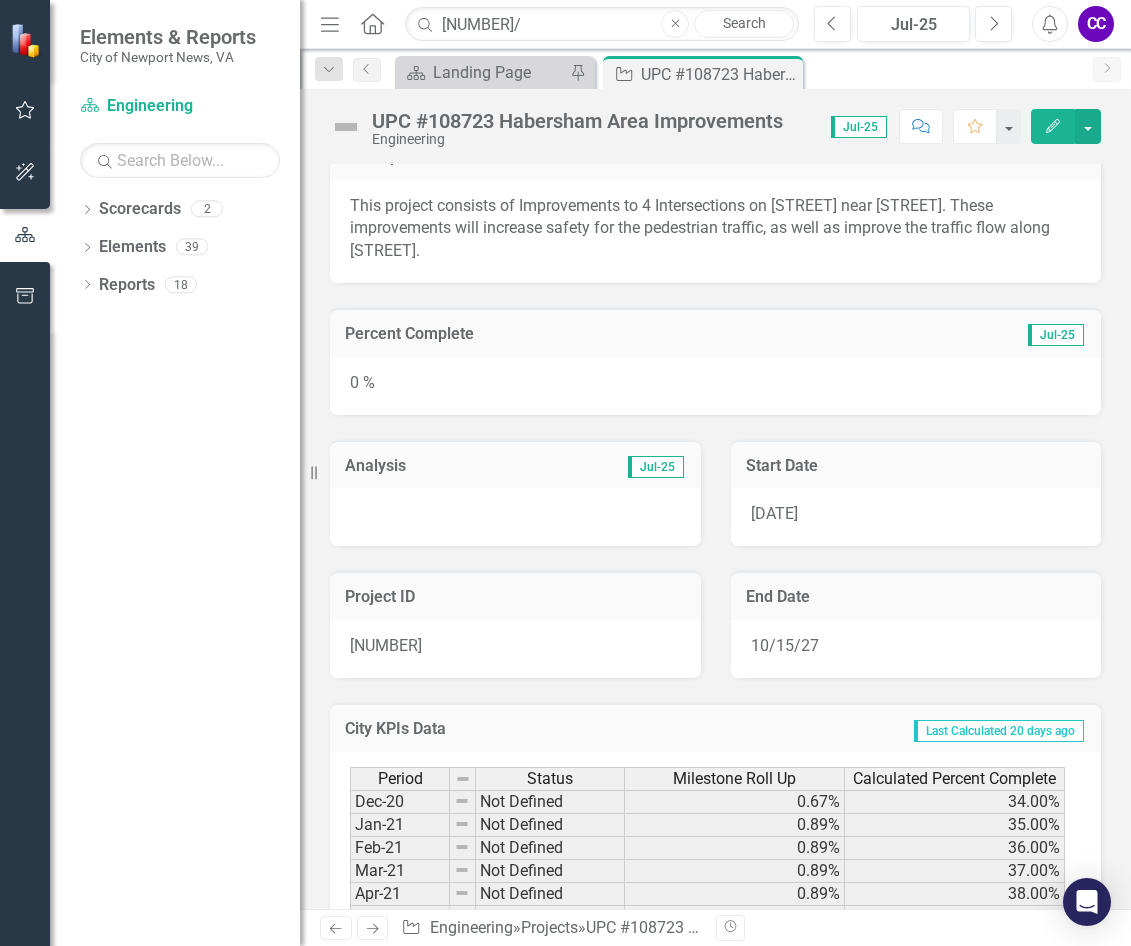 scroll, scrollTop: 0, scrollLeft: 0, axis: both 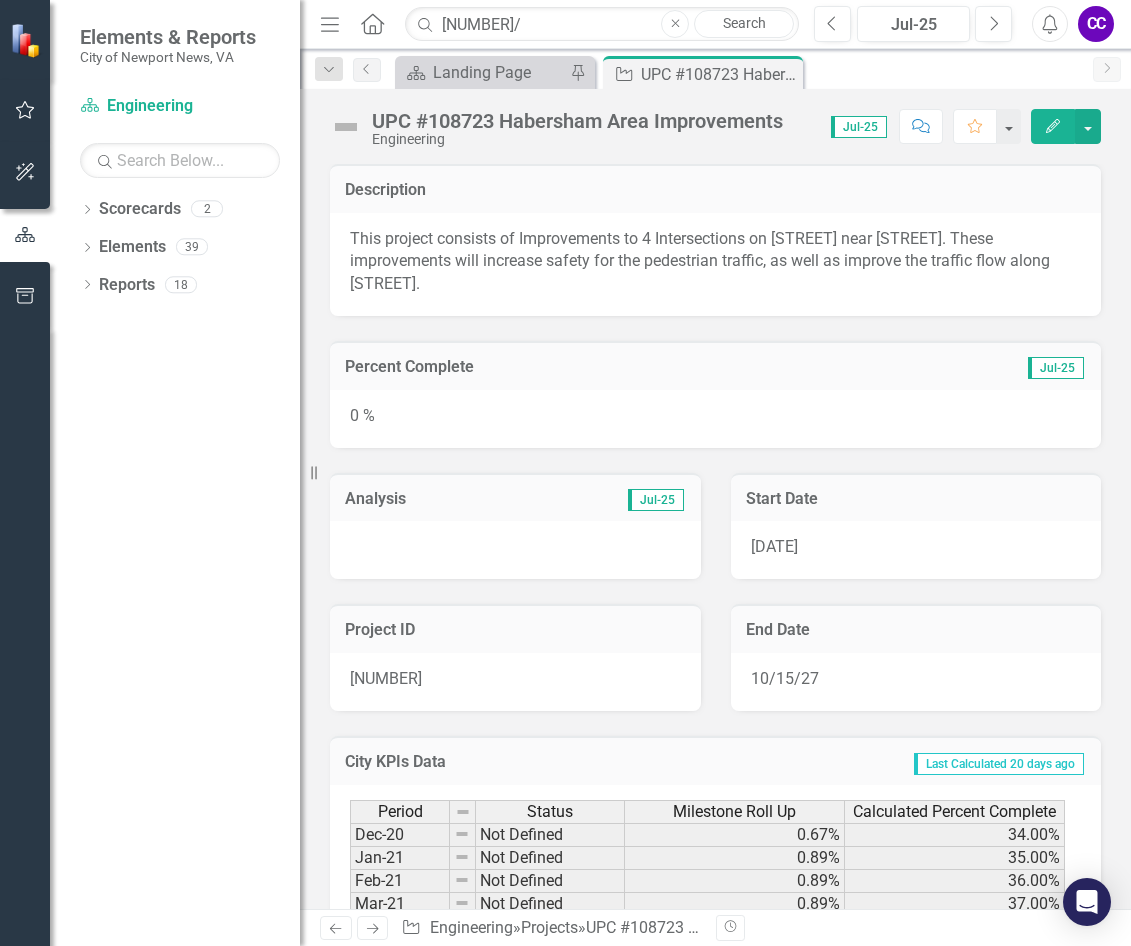 click on "0 %" at bounding box center [715, 419] 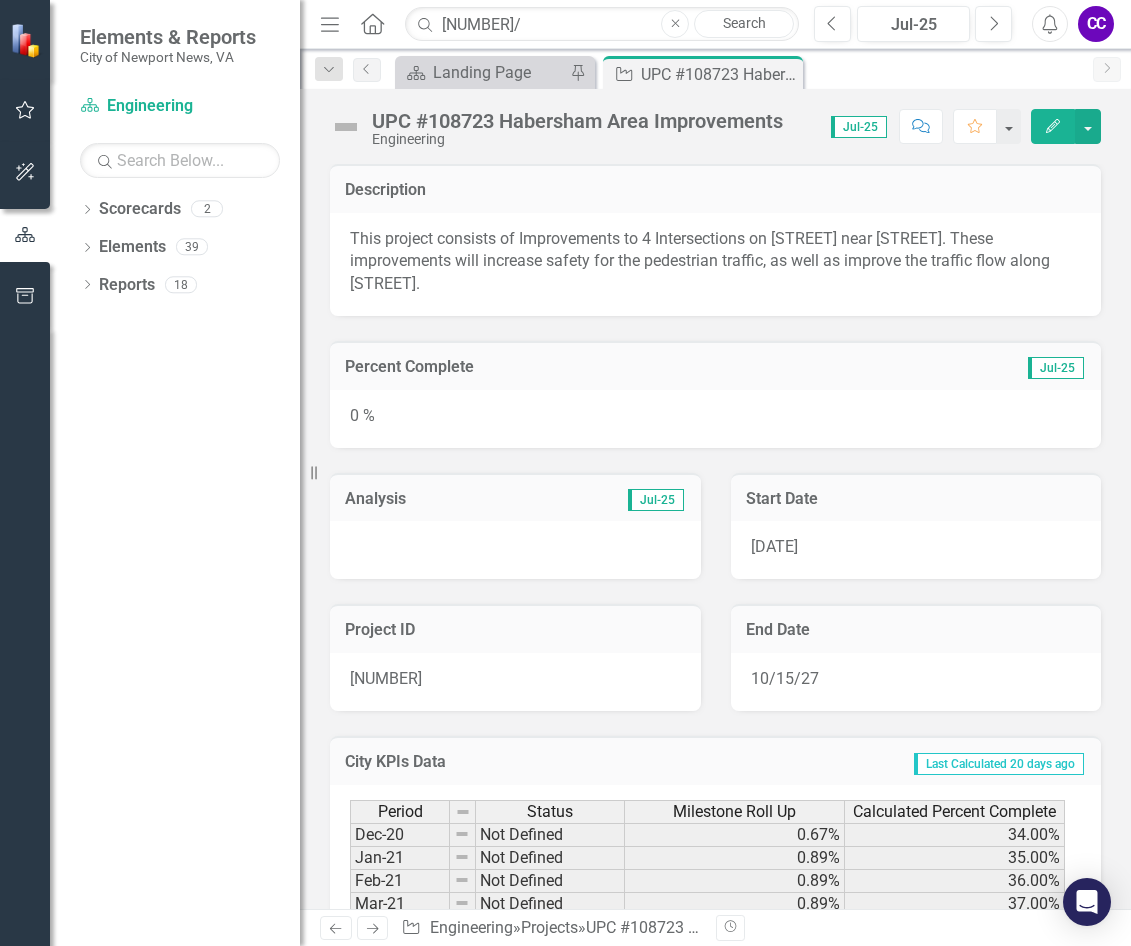 click on "0 %" at bounding box center [715, 419] 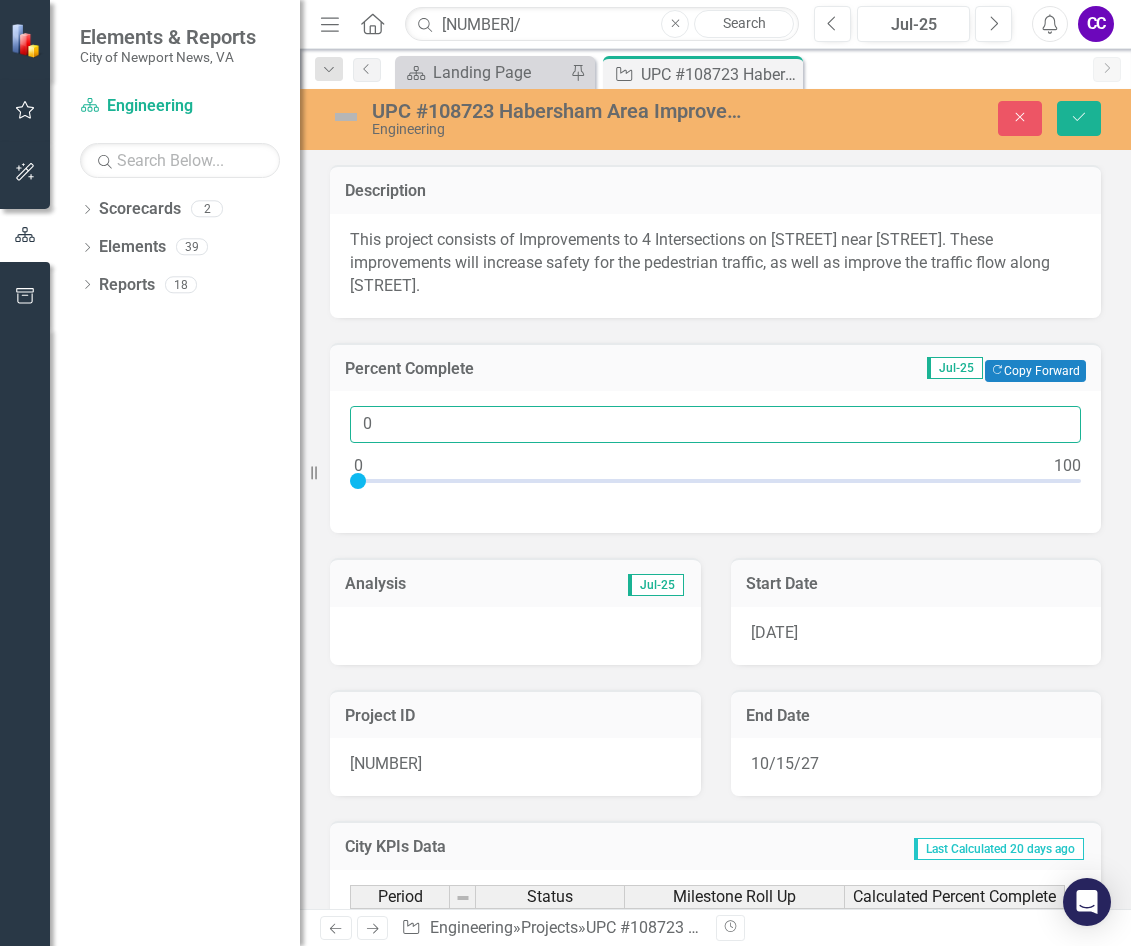 click on "0" at bounding box center [715, 424] 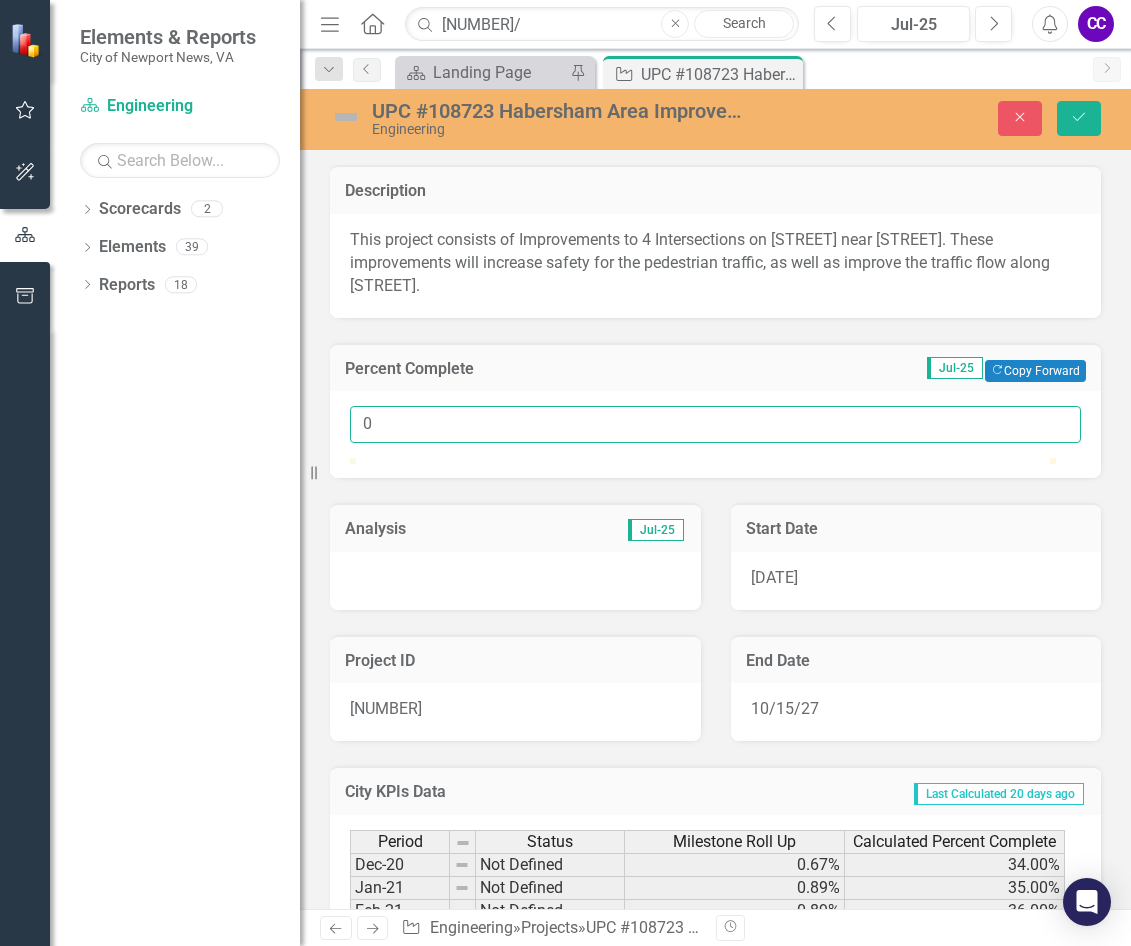type on "[NUMBER]" 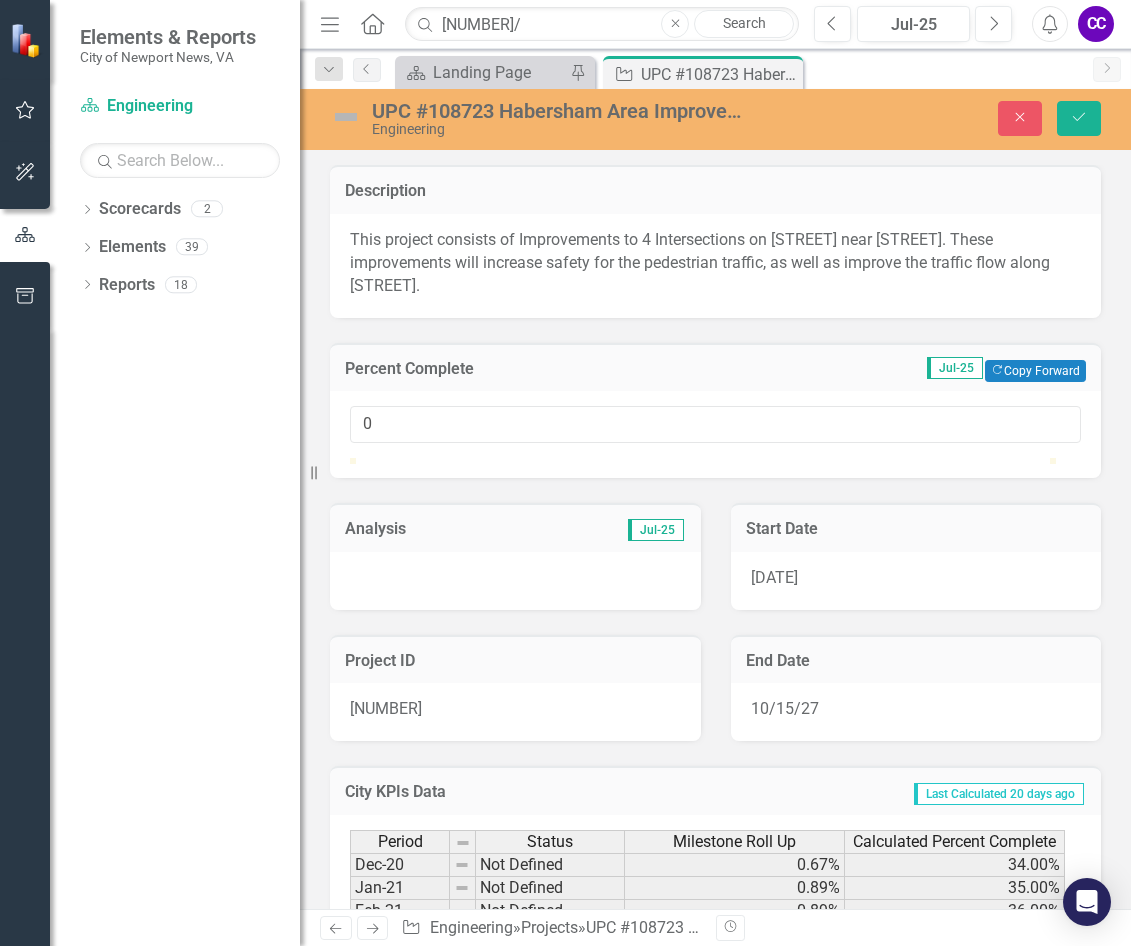 click at bounding box center (515, 581) 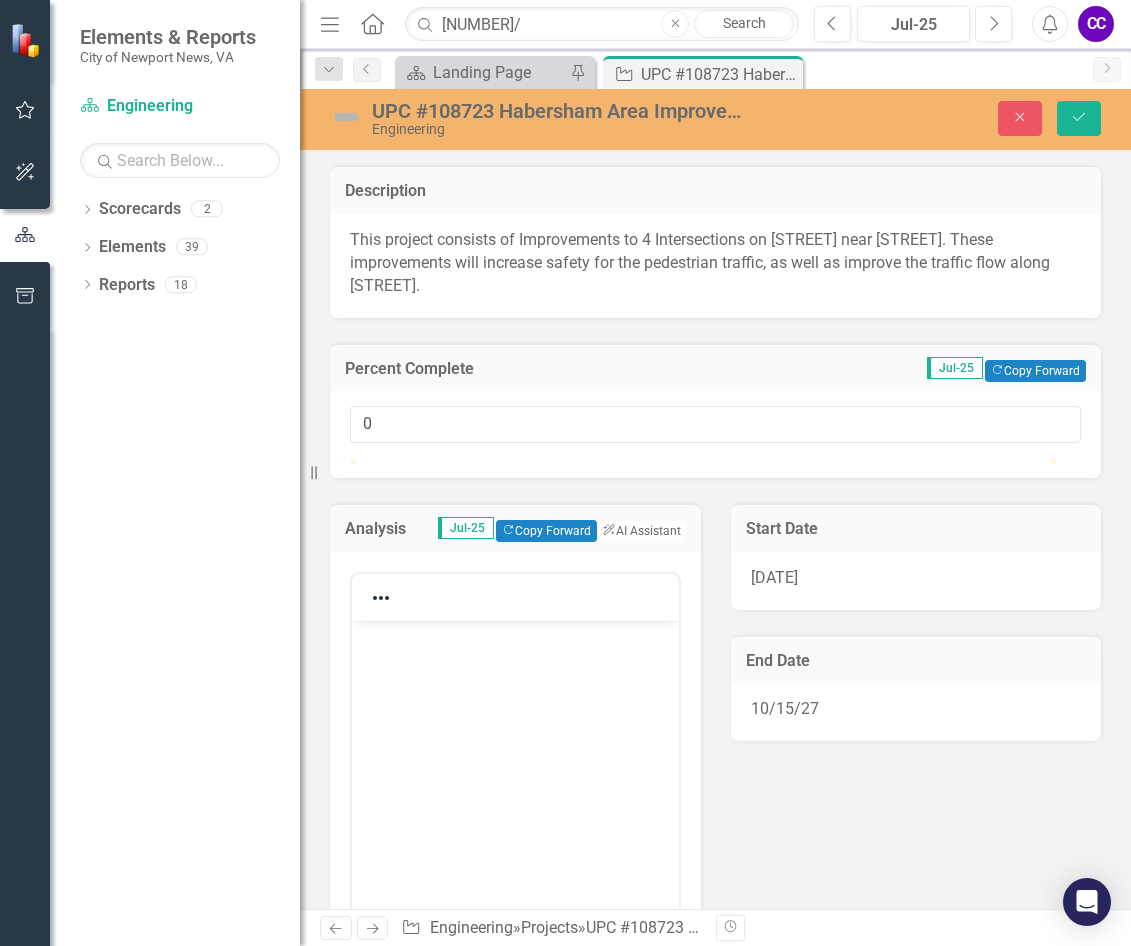 scroll, scrollTop: 0, scrollLeft: 0, axis: both 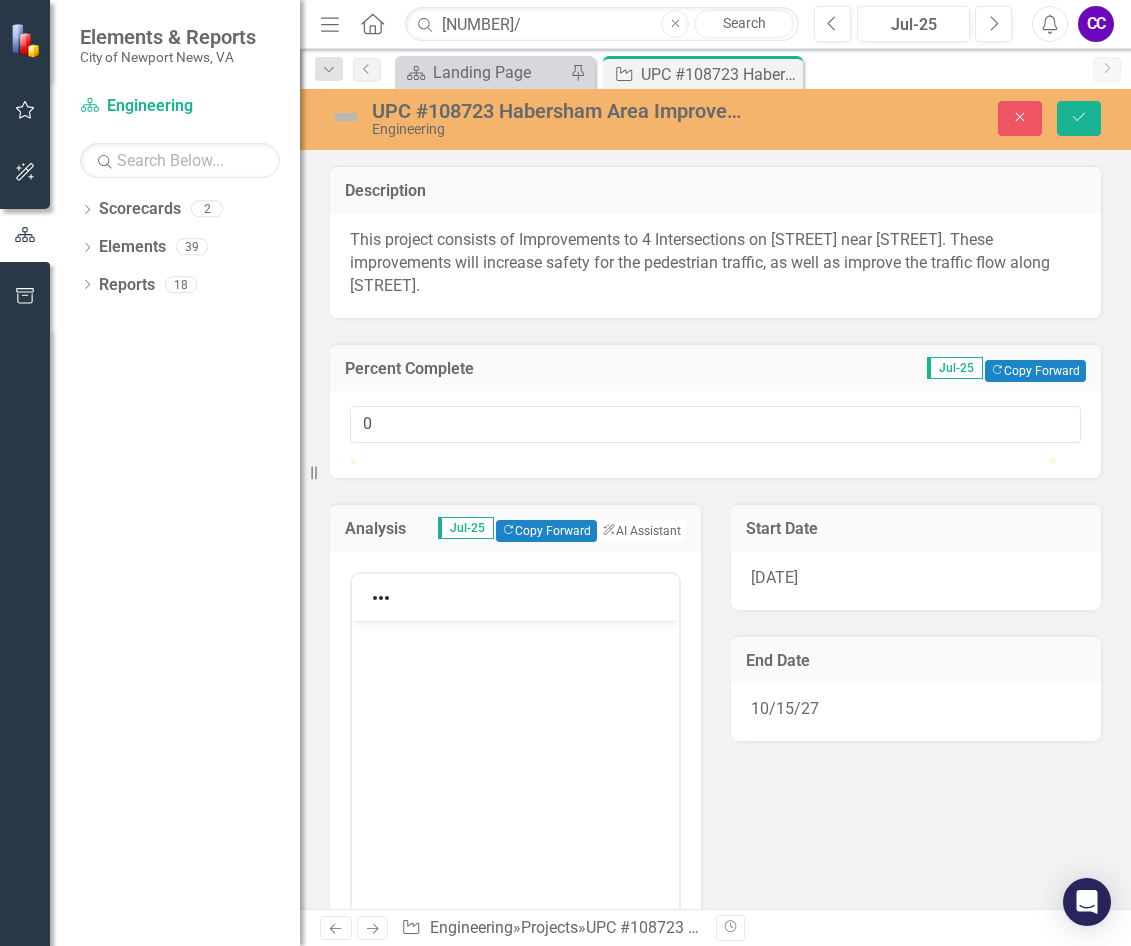 click at bounding box center [515, 770] 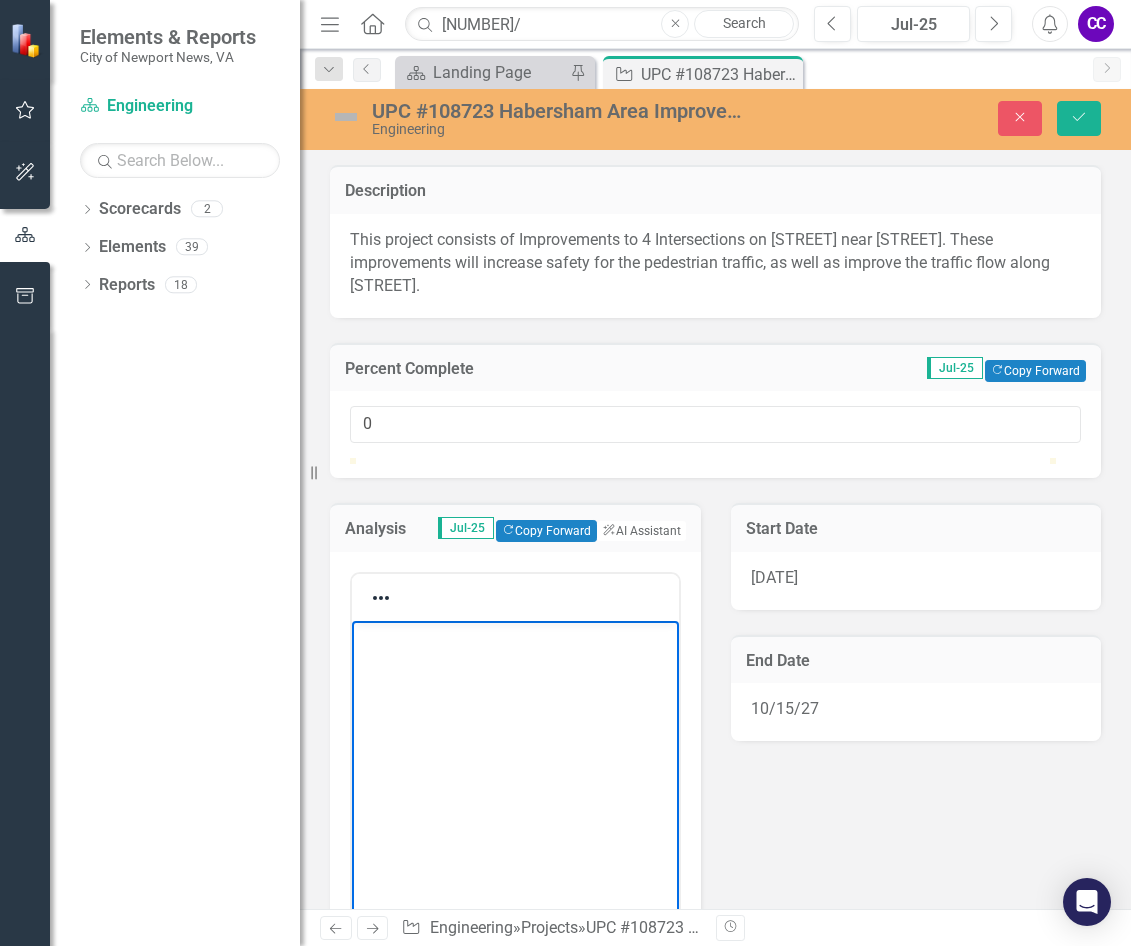 paste 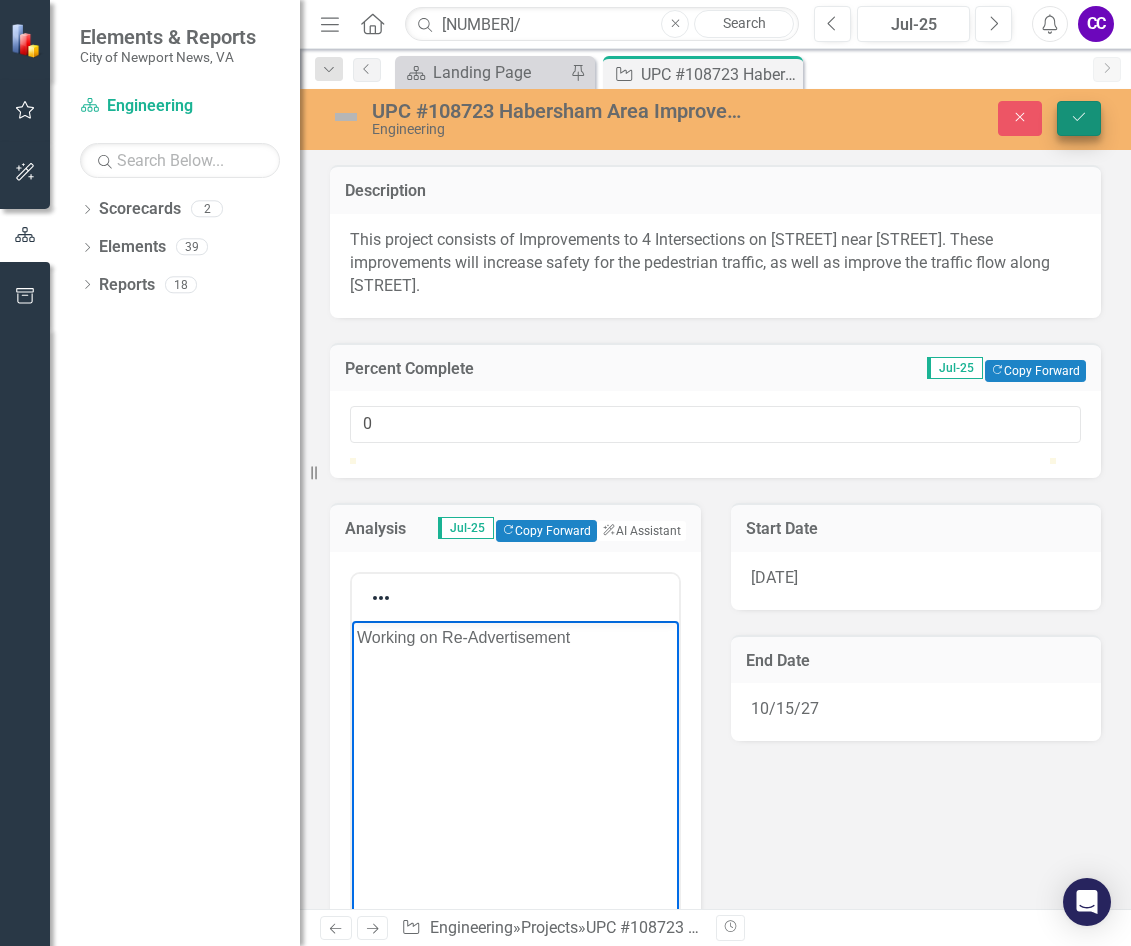 click on "Save" 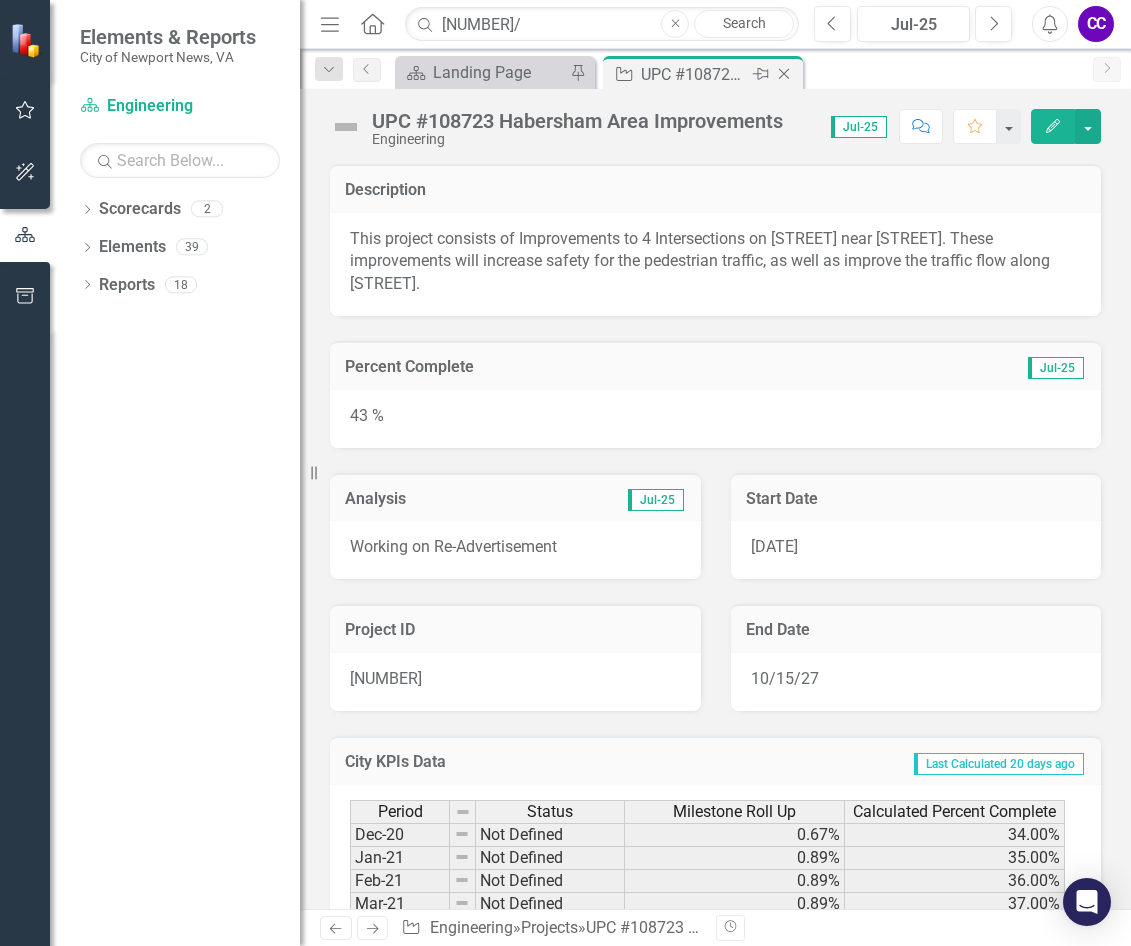 click on "Close" 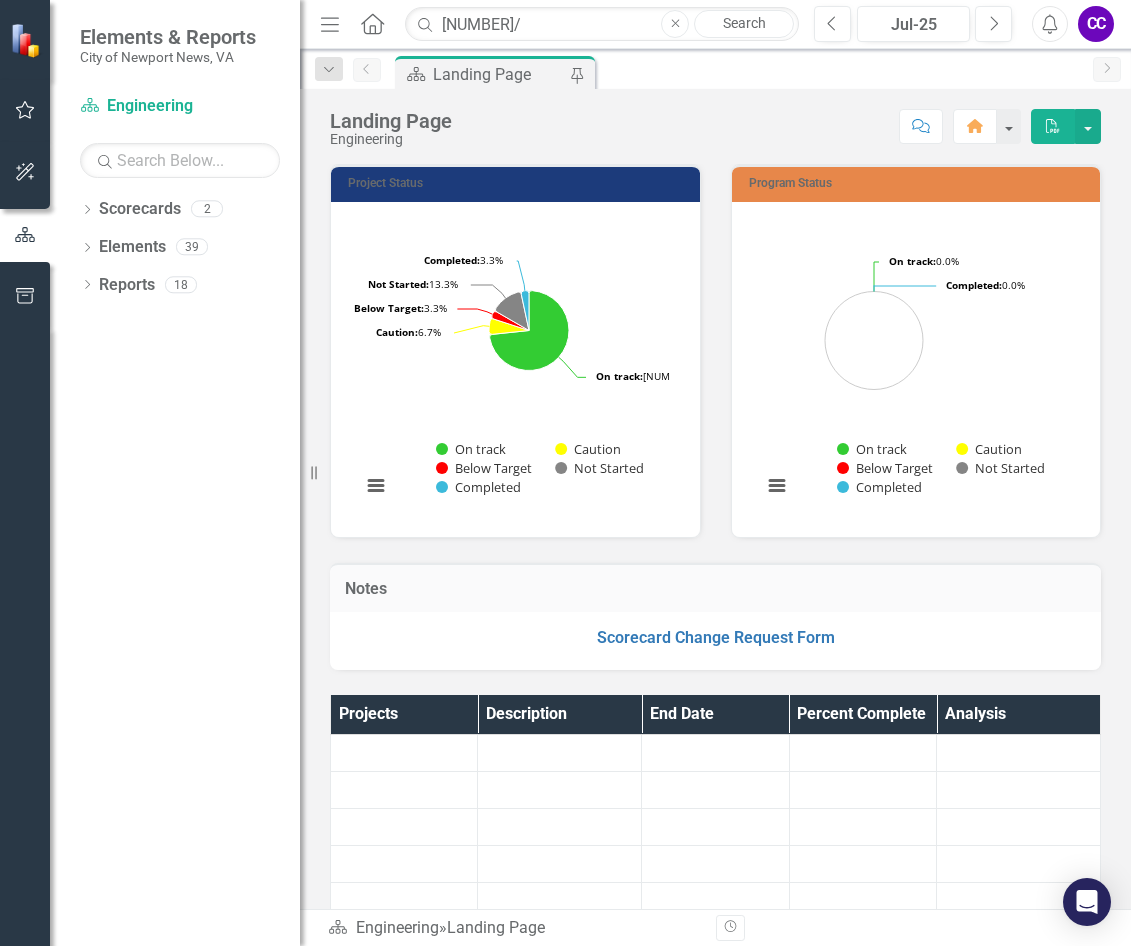 scroll, scrollTop: 400, scrollLeft: 0, axis: vertical 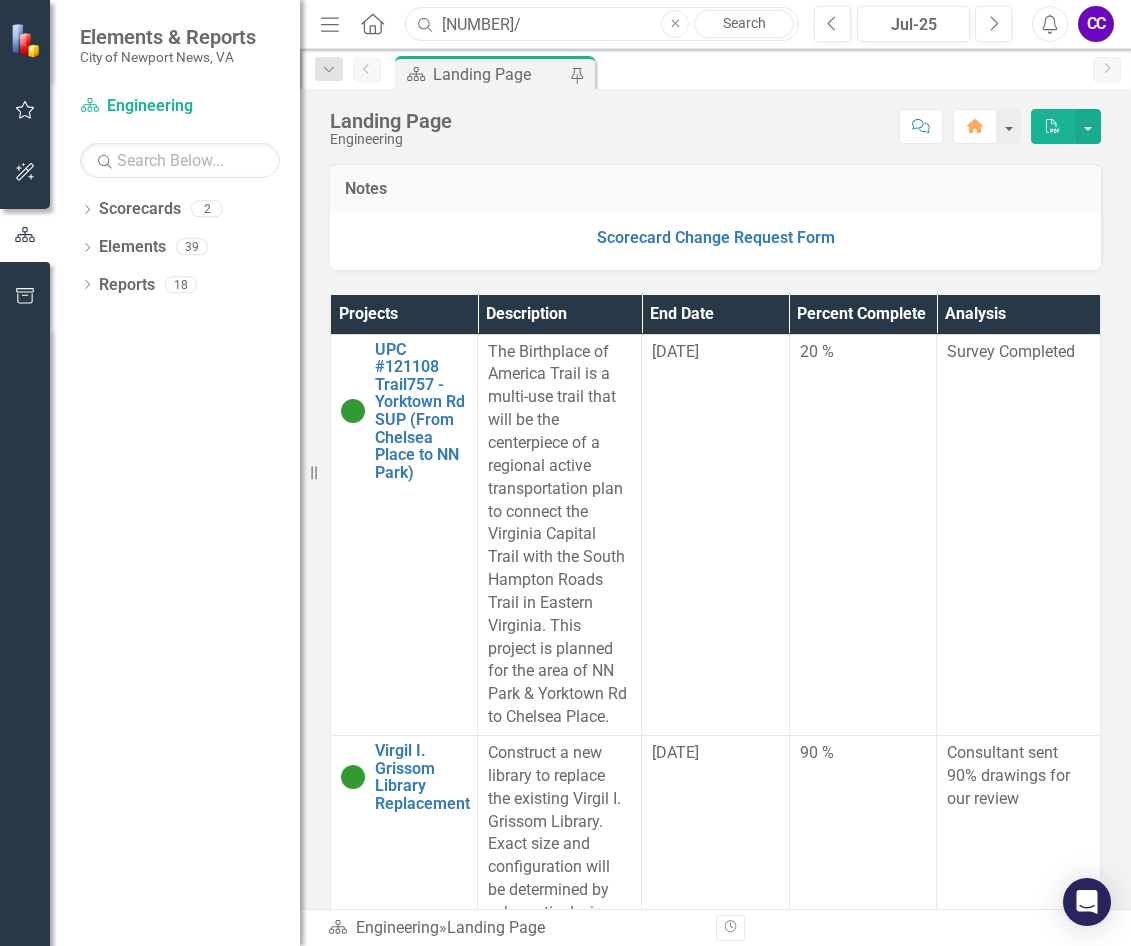 click on "[NUMBER]/" at bounding box center (602, 24) 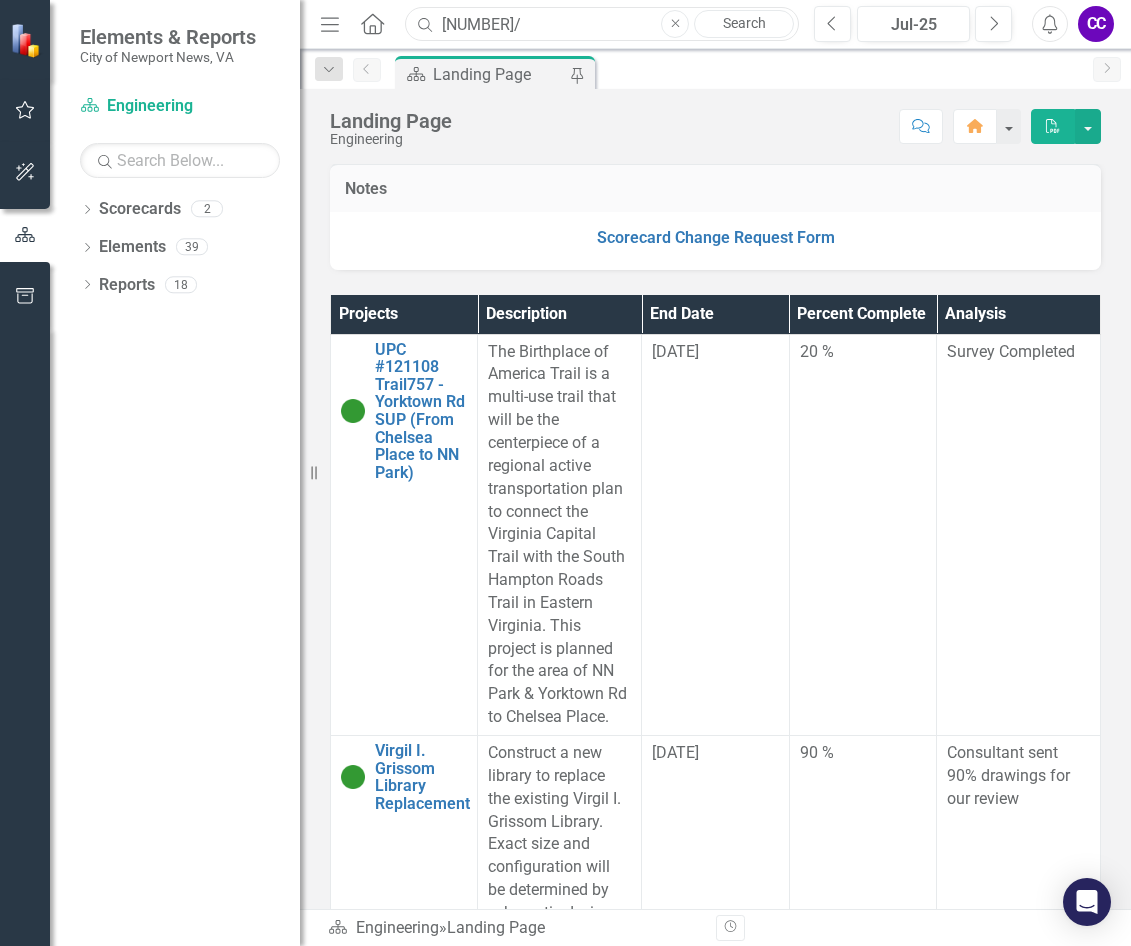 click on "[NUMBER]/" at bounding box center [602, 24] 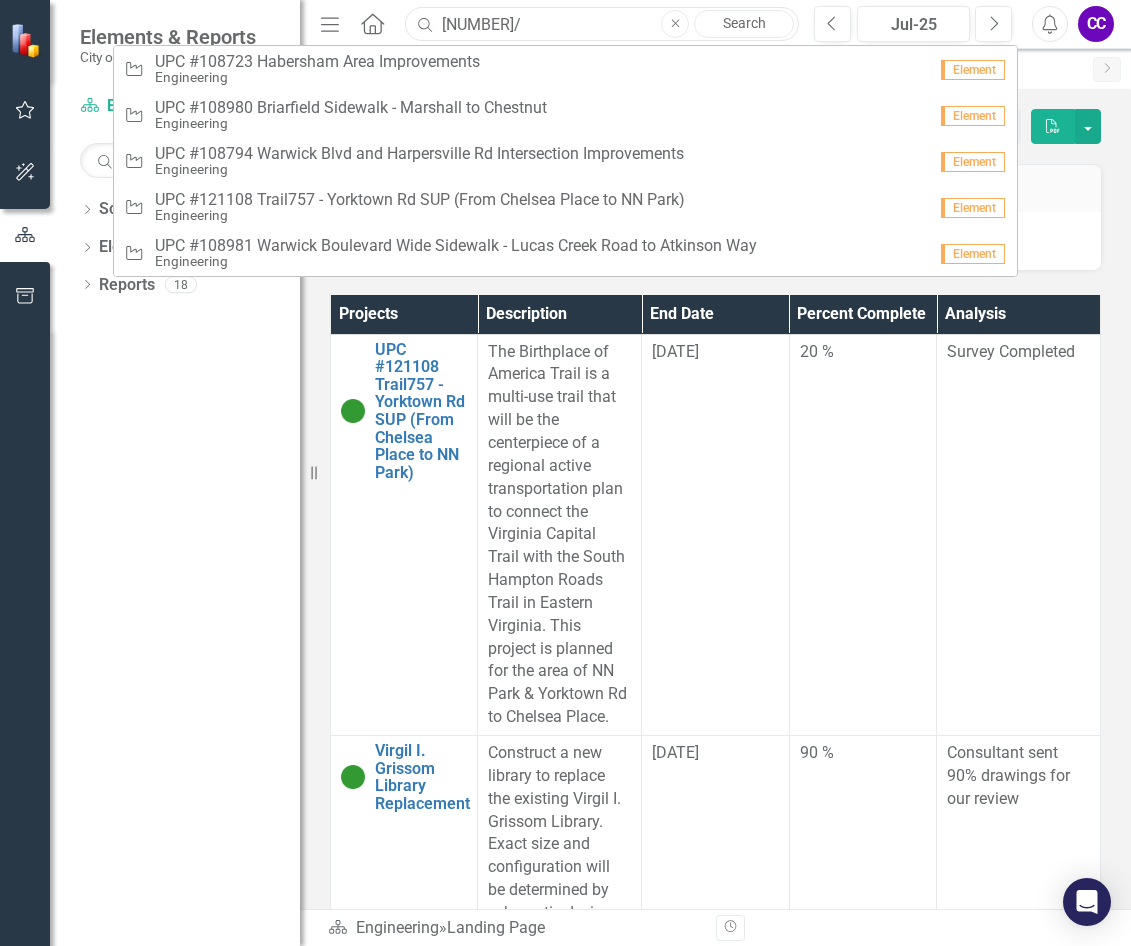 click on "[NUMBER]/" at bounding box center (602, 24) 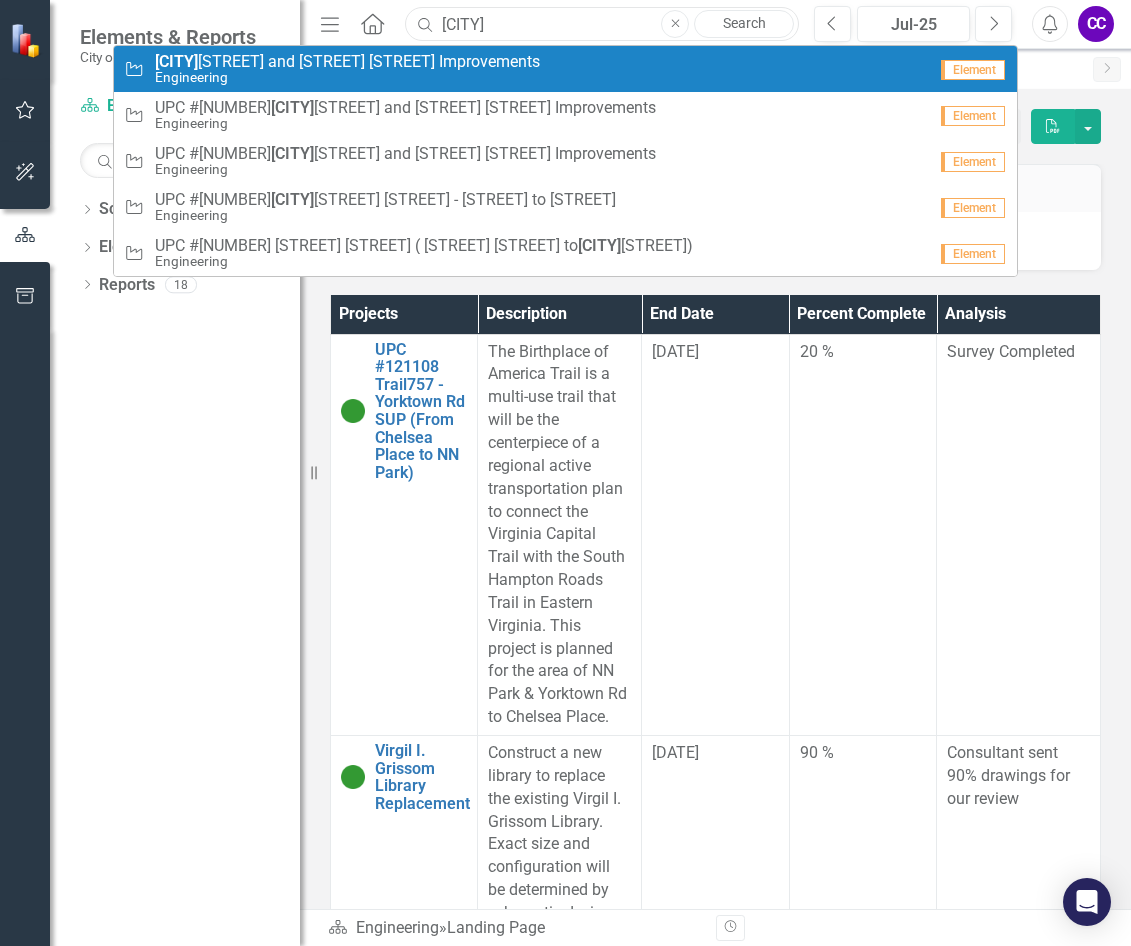 type on "[CITY]" 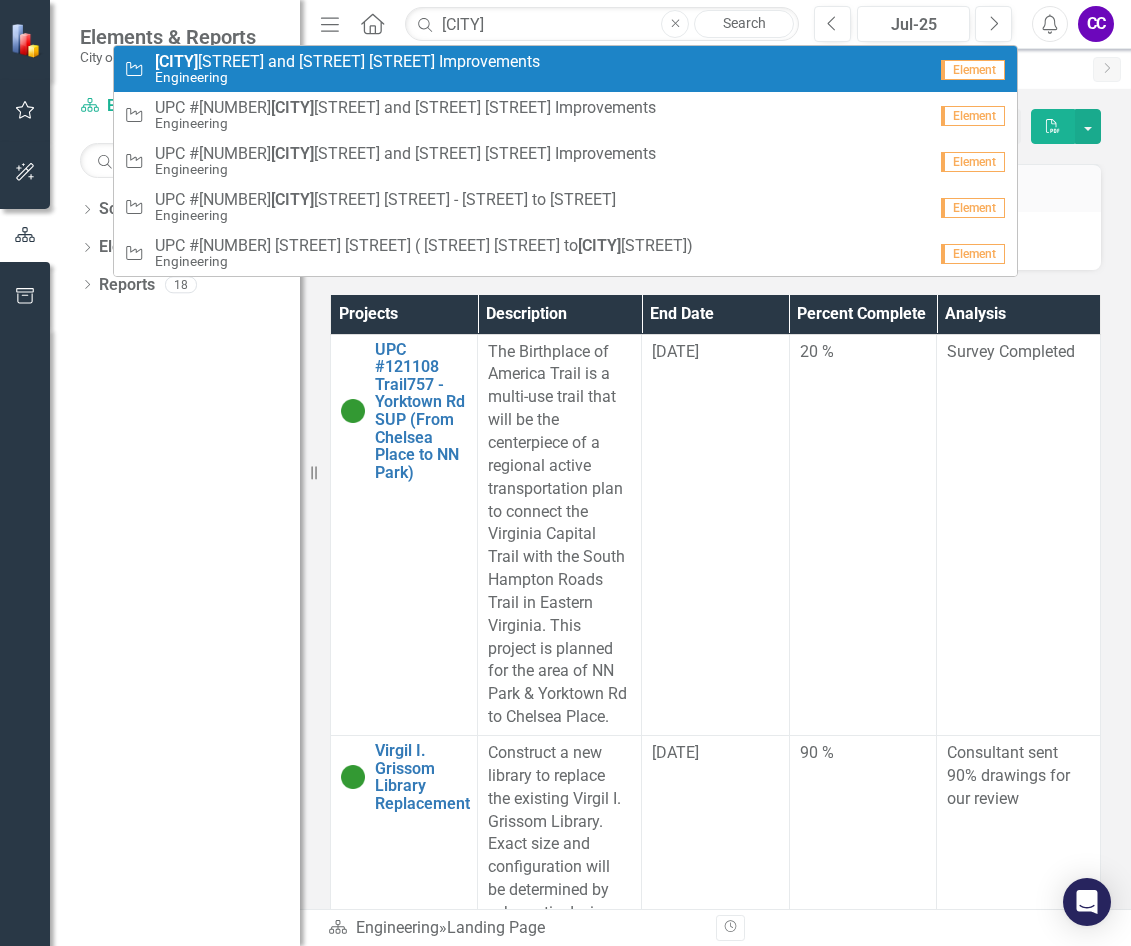 click on "[CITY] [STREET] and [STREET] [STREET] Improvements" at bounding box center [347, 62] 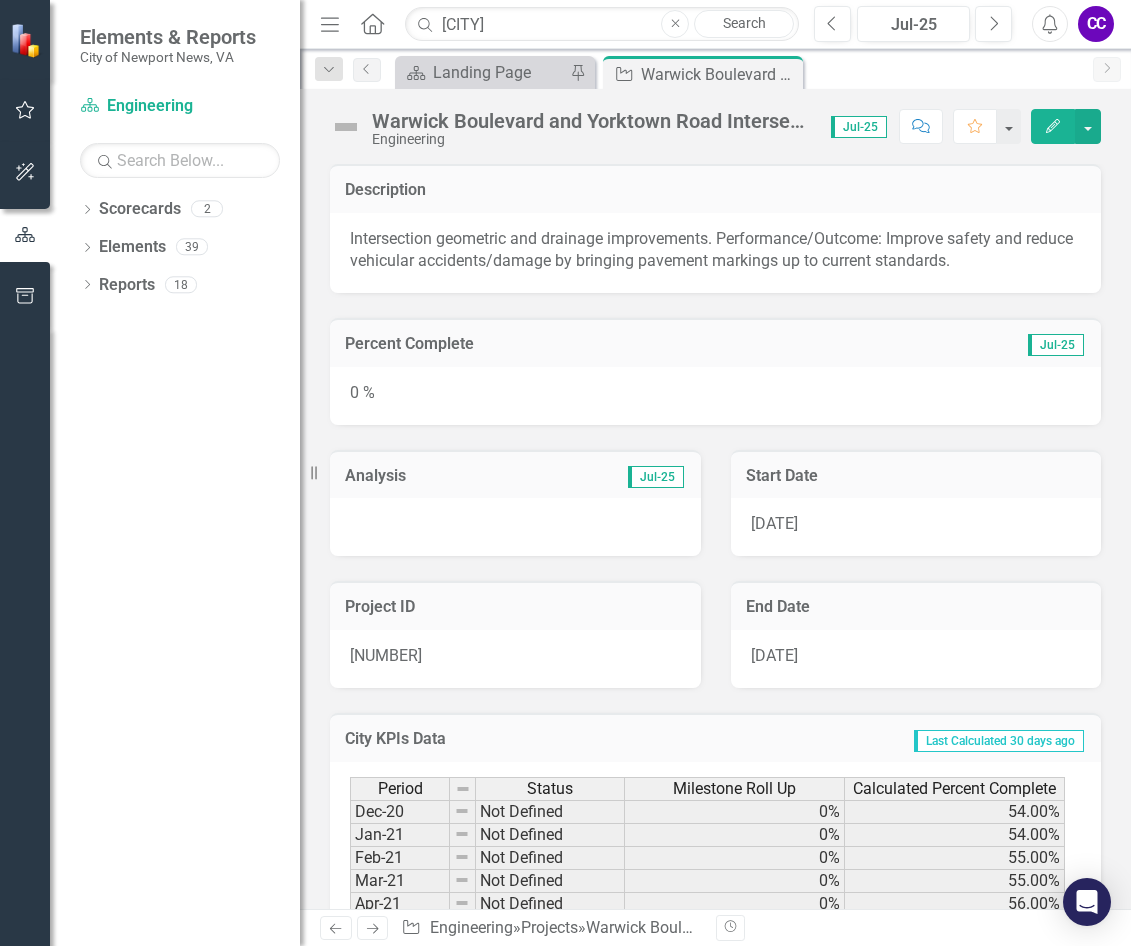 scroll, scrollTop: 100, scrollLeft: 0, axis: vertical 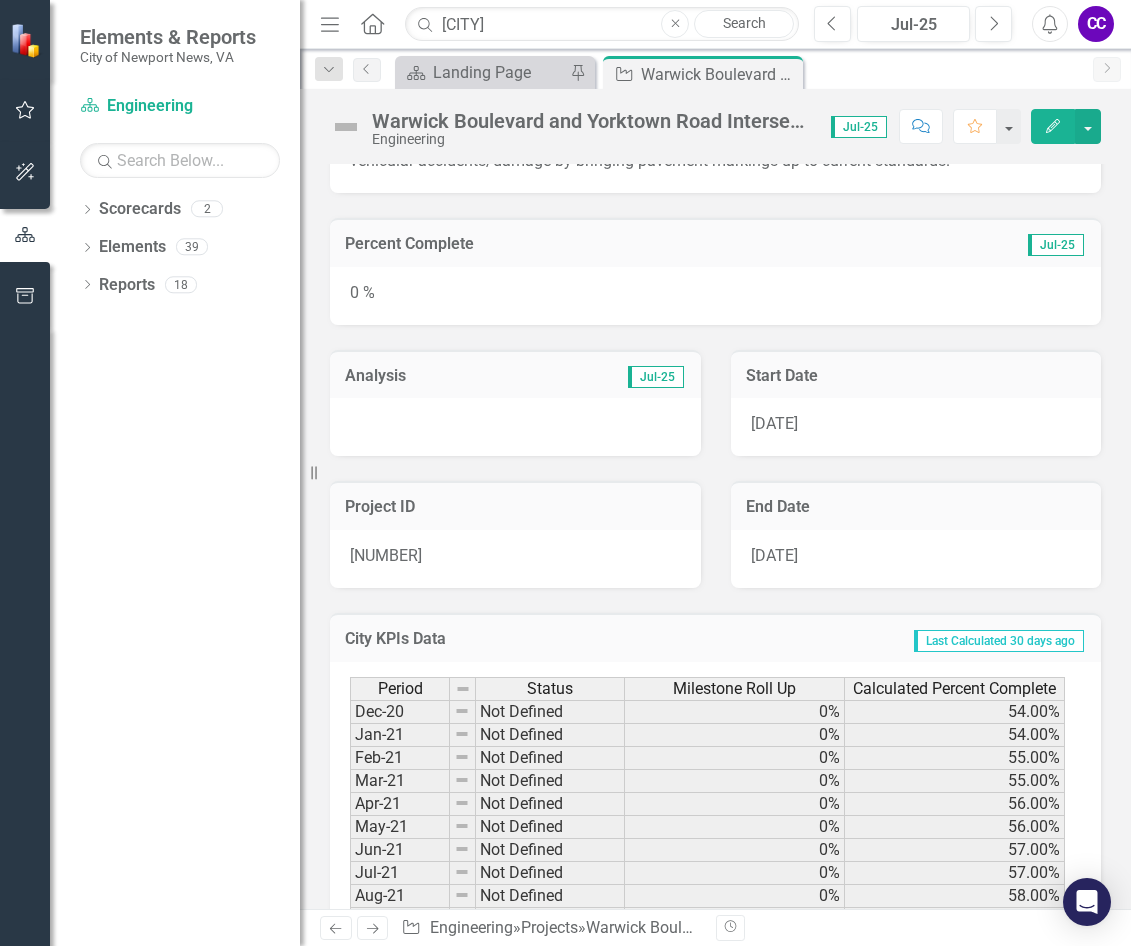 click on "0 %" at bounding box center (715, 296) 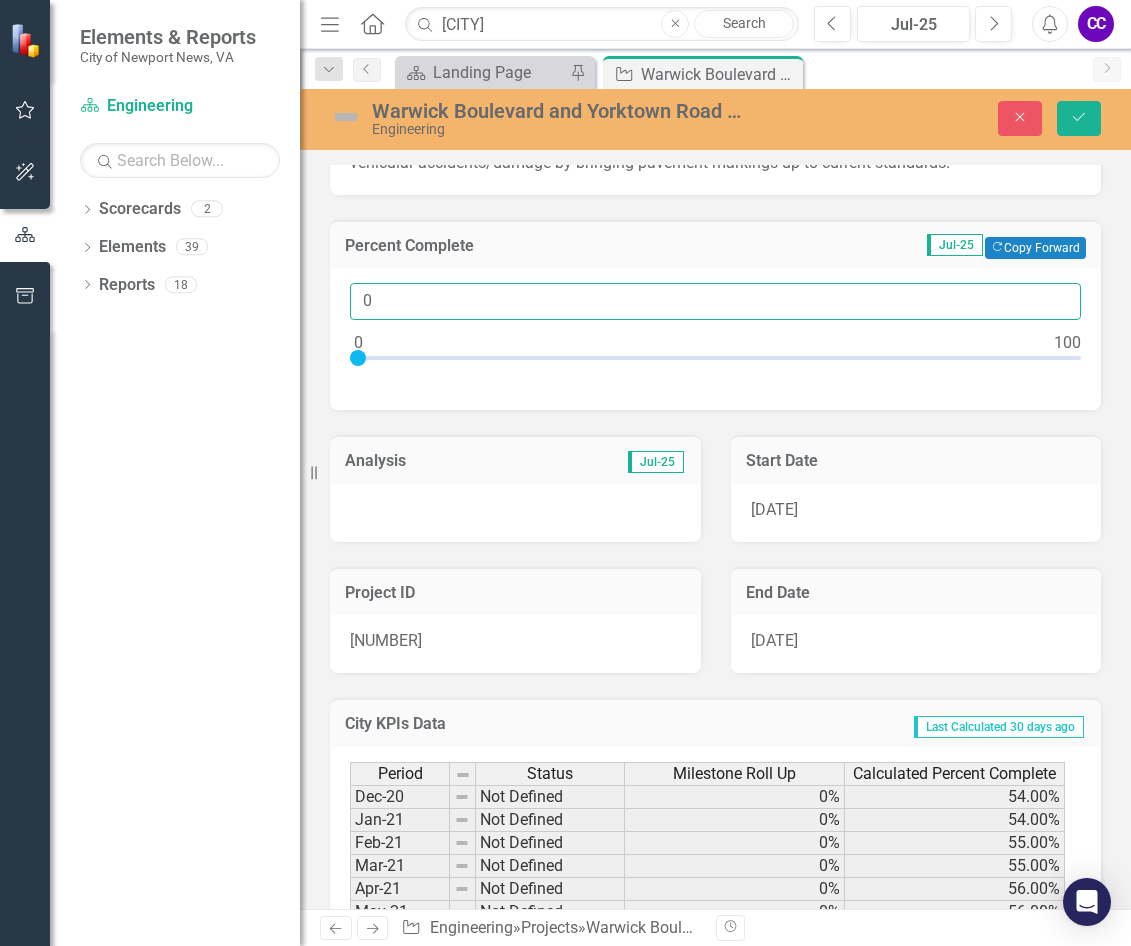 click on "0" at bounding box center [715, 301] 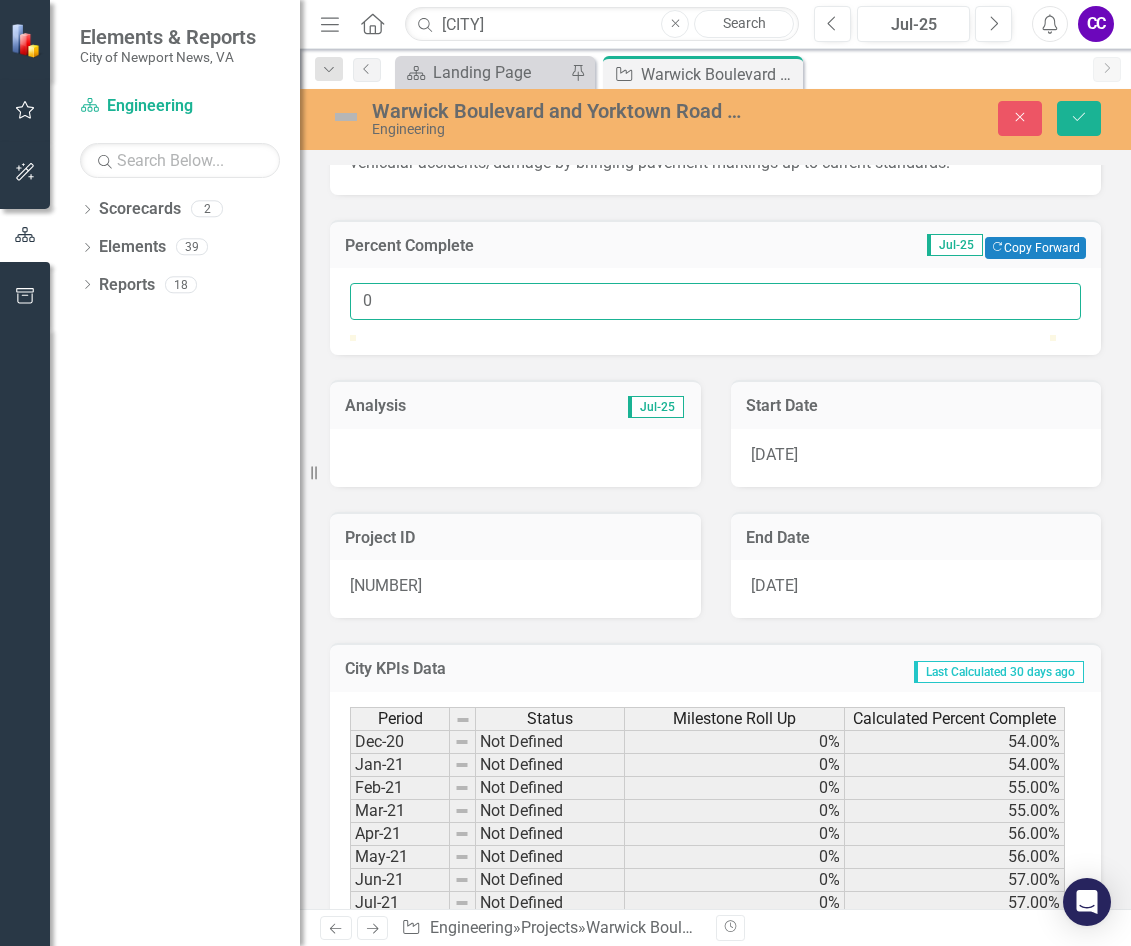 type on "[NUMBER]" 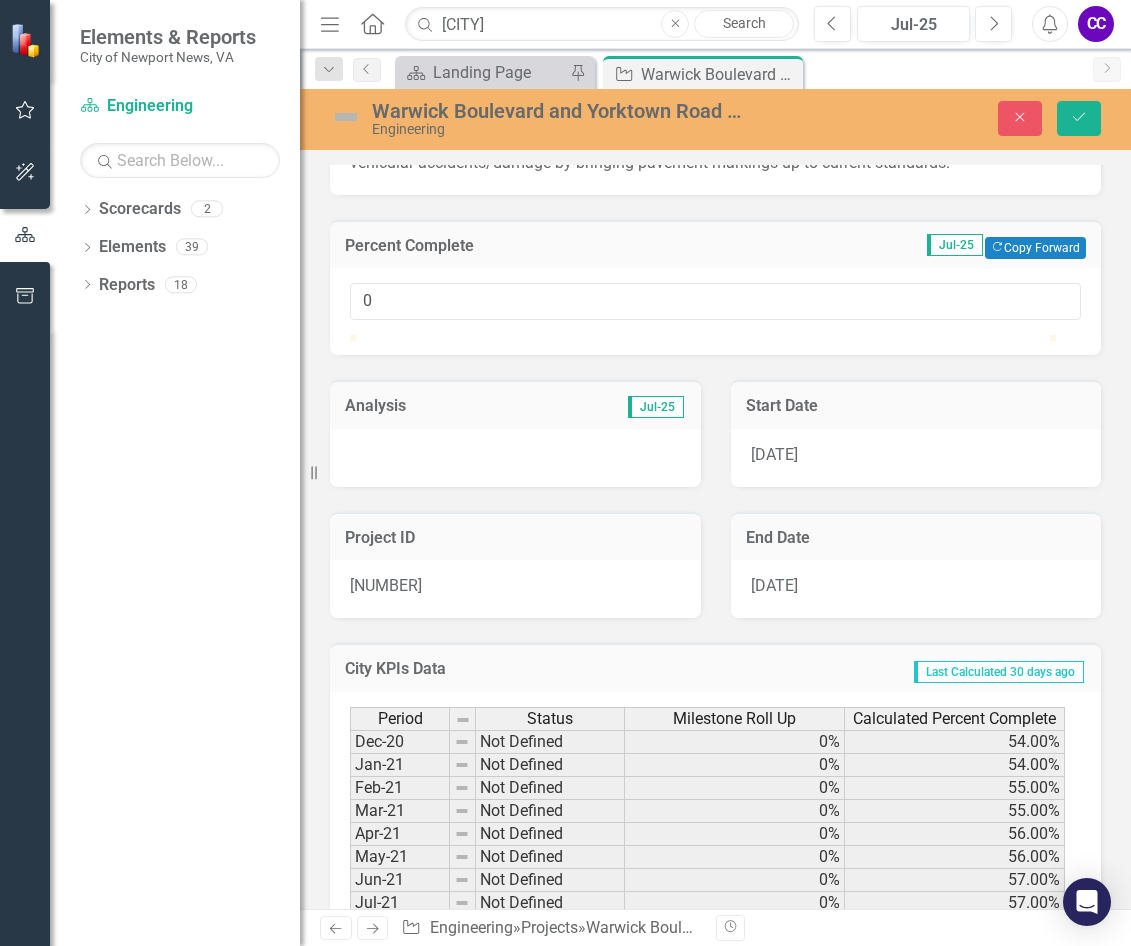 click at bounding box center (515, 458) 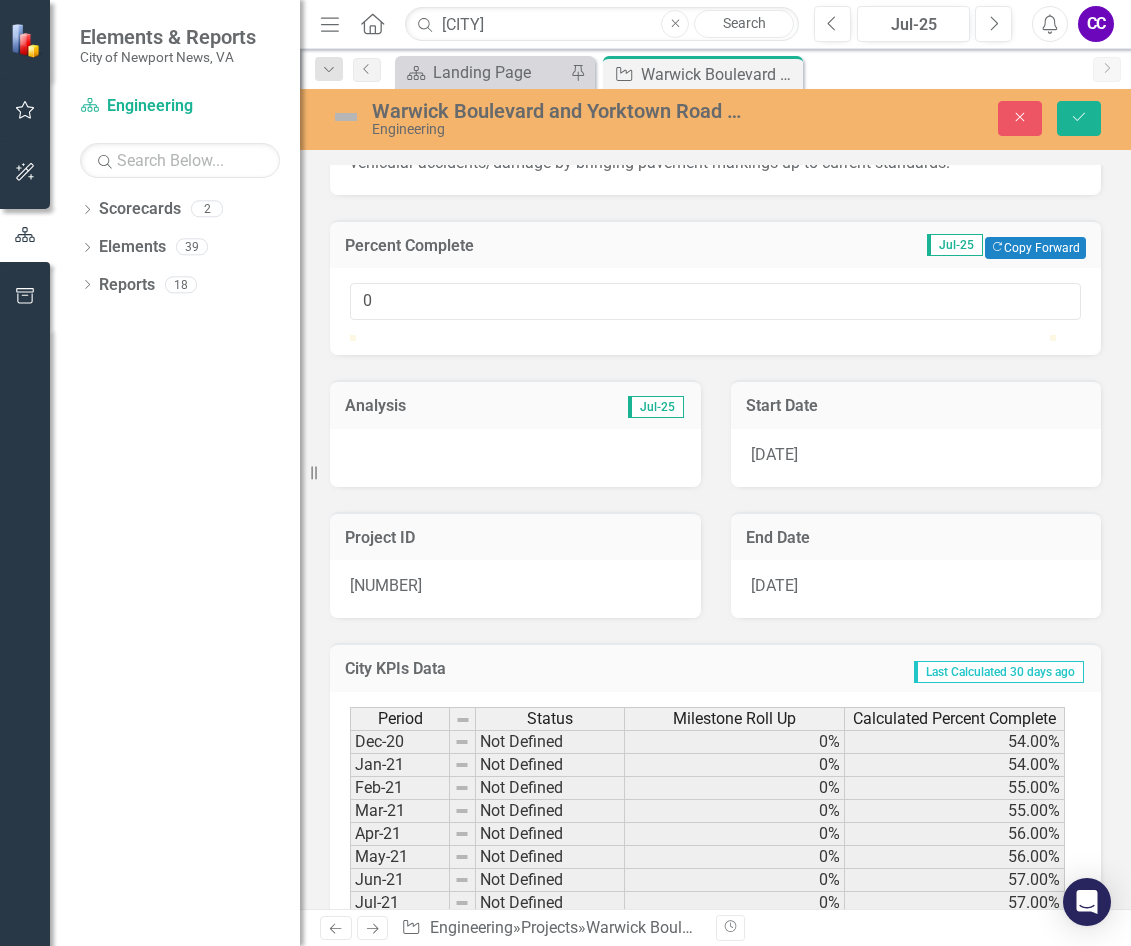 click at bounding box center (515, 458) 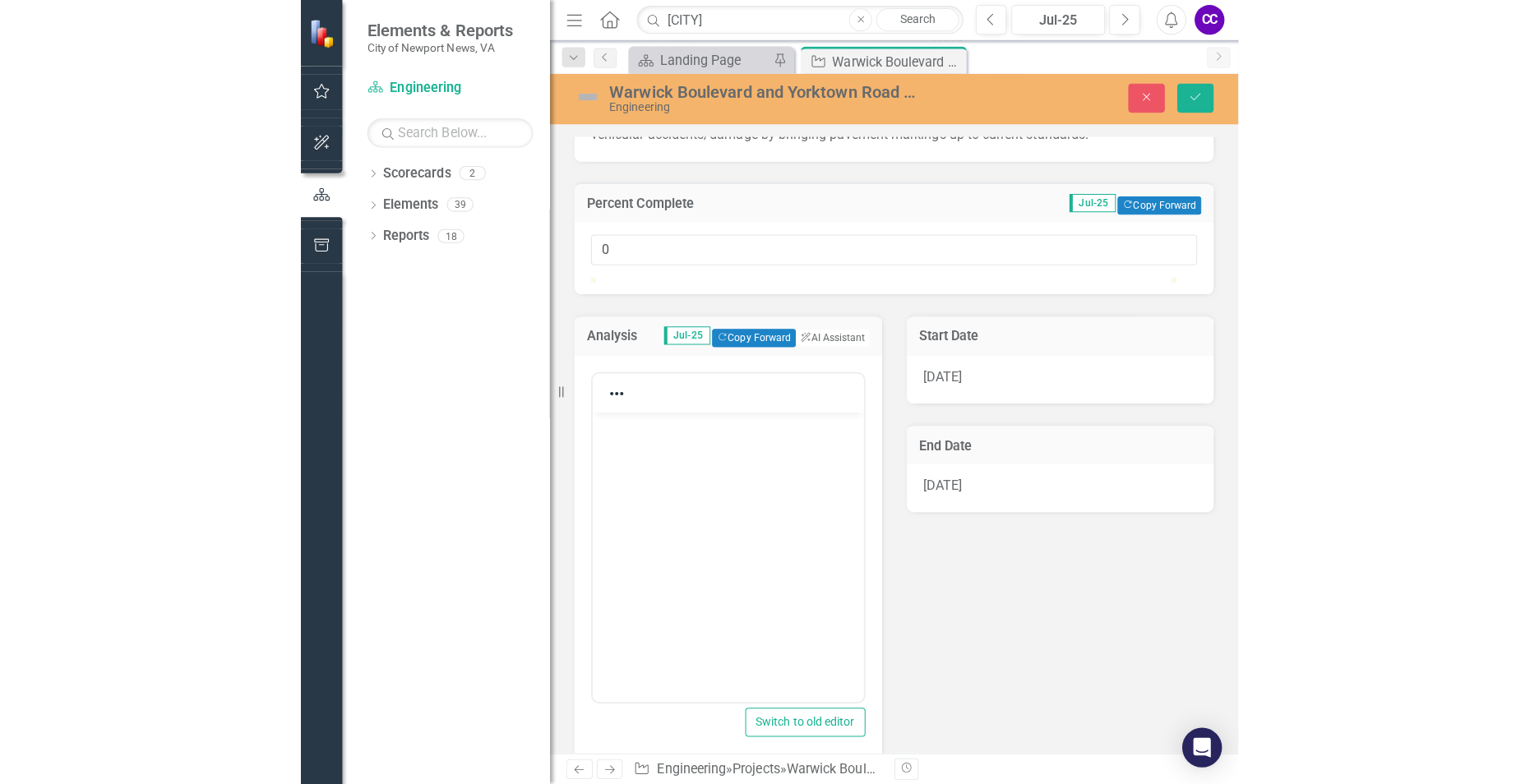 scroll, scrollTop: 0, scrollLeft: 0, axis: both 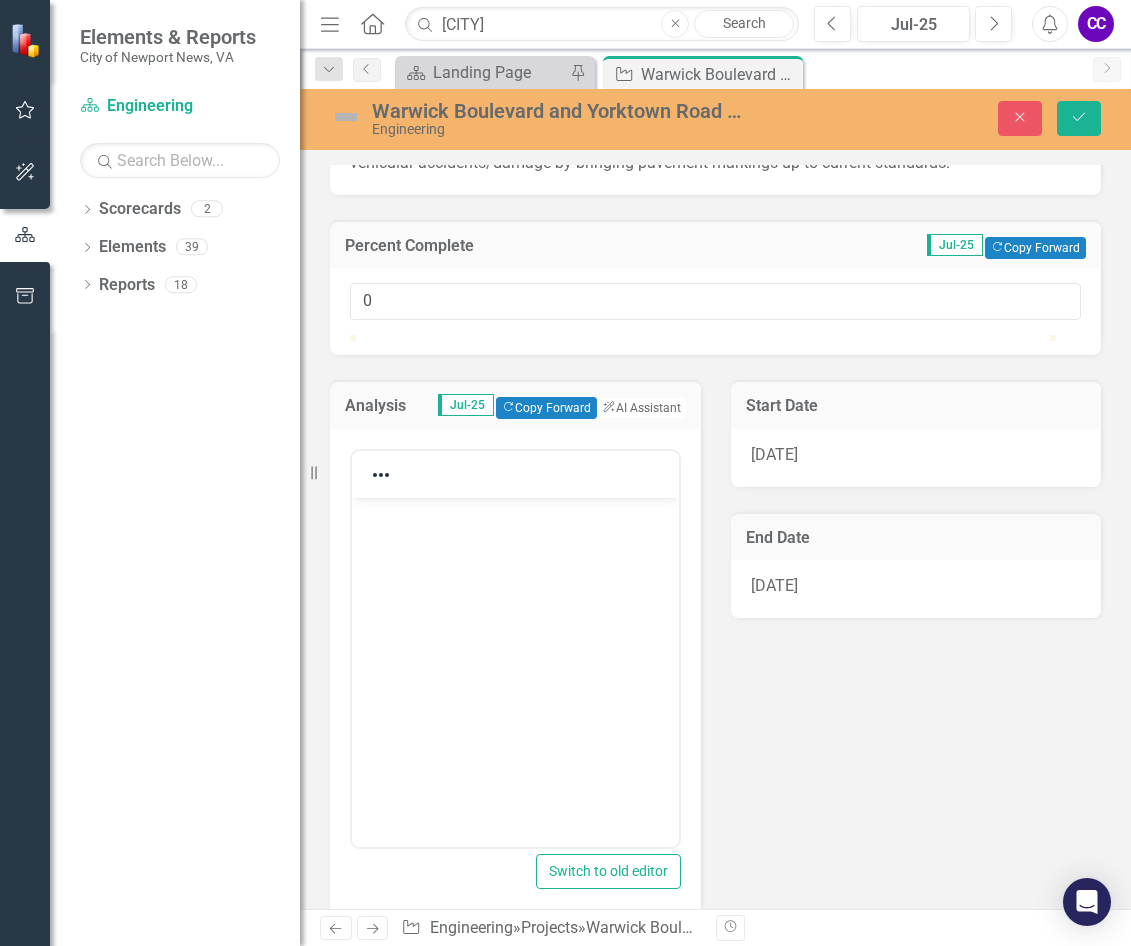 click at bounding box center [515, 474] 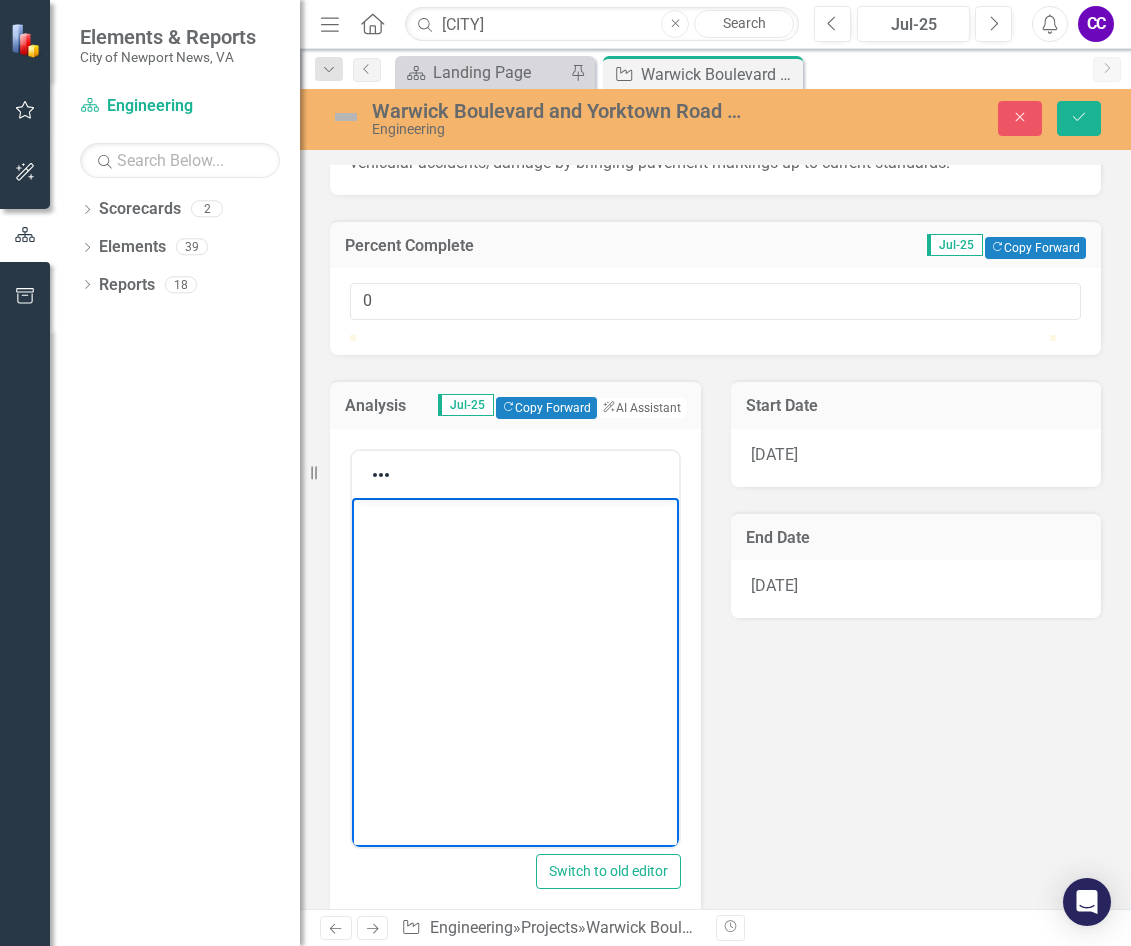 click at bounding box center (515, 647) 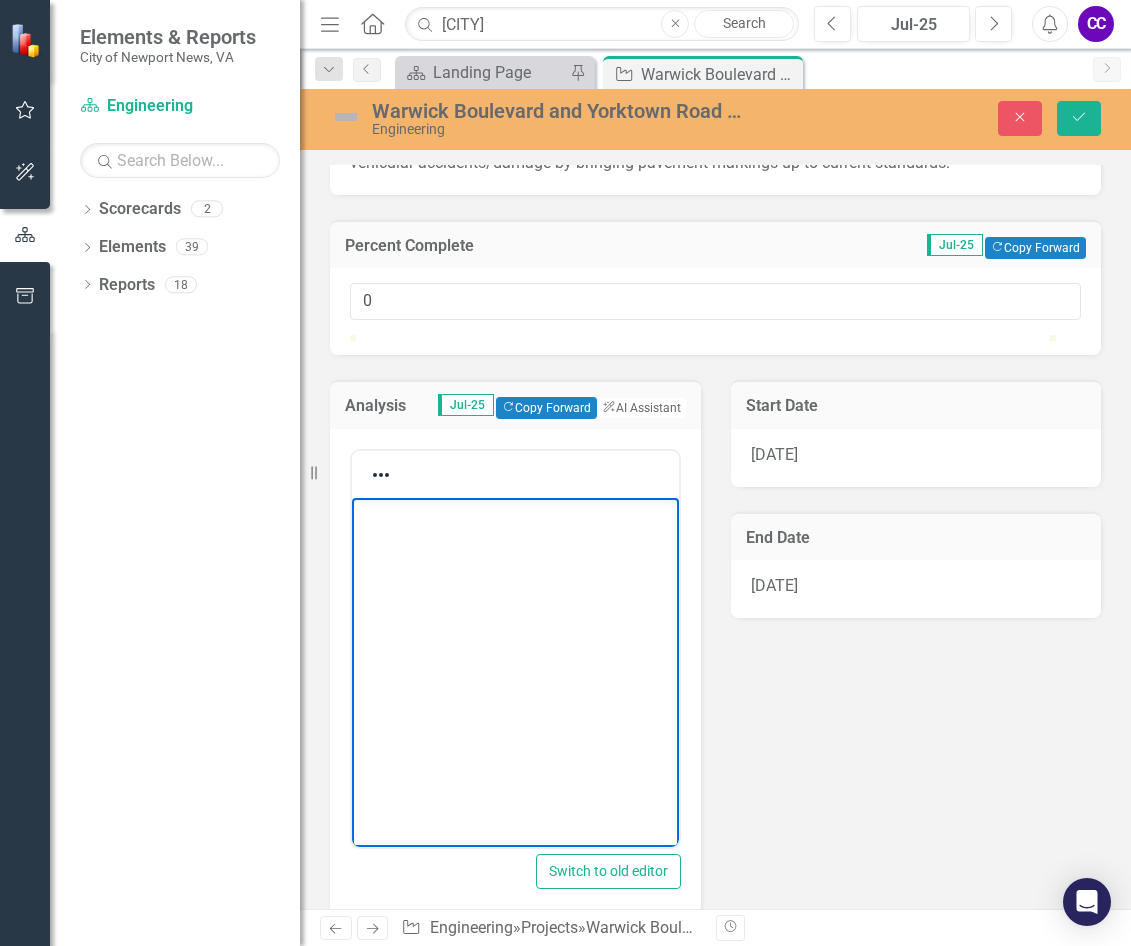 paste 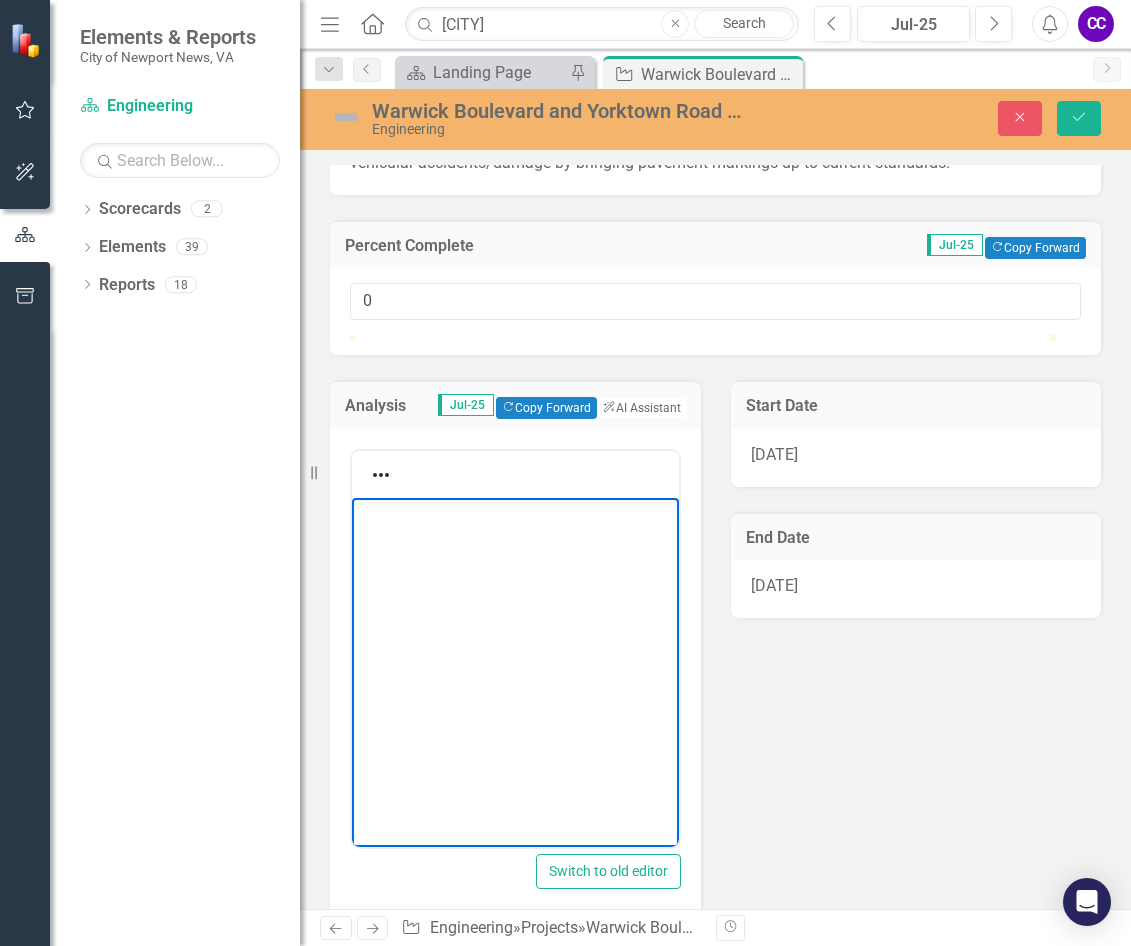 type 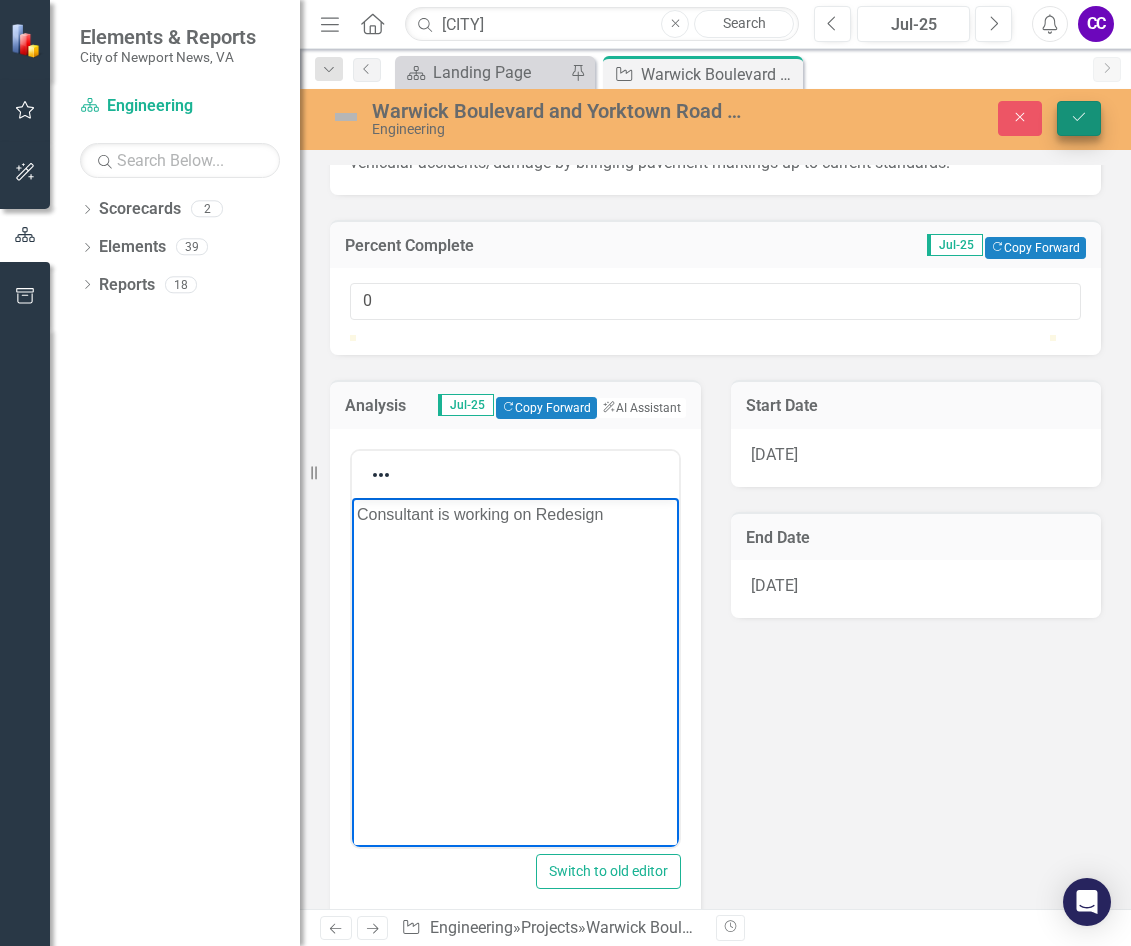 click on "Save" at bounding box center [1079, 118] 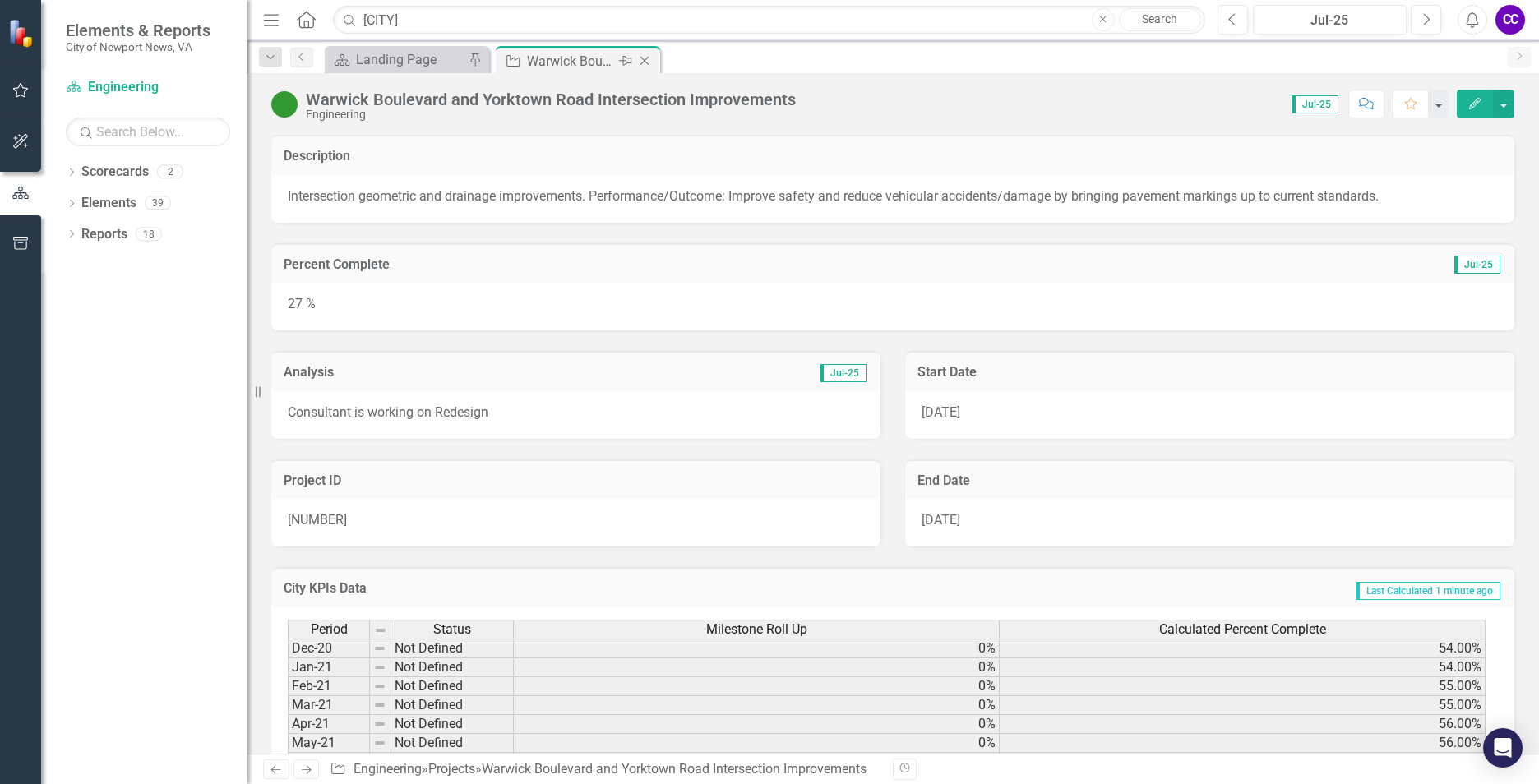 click 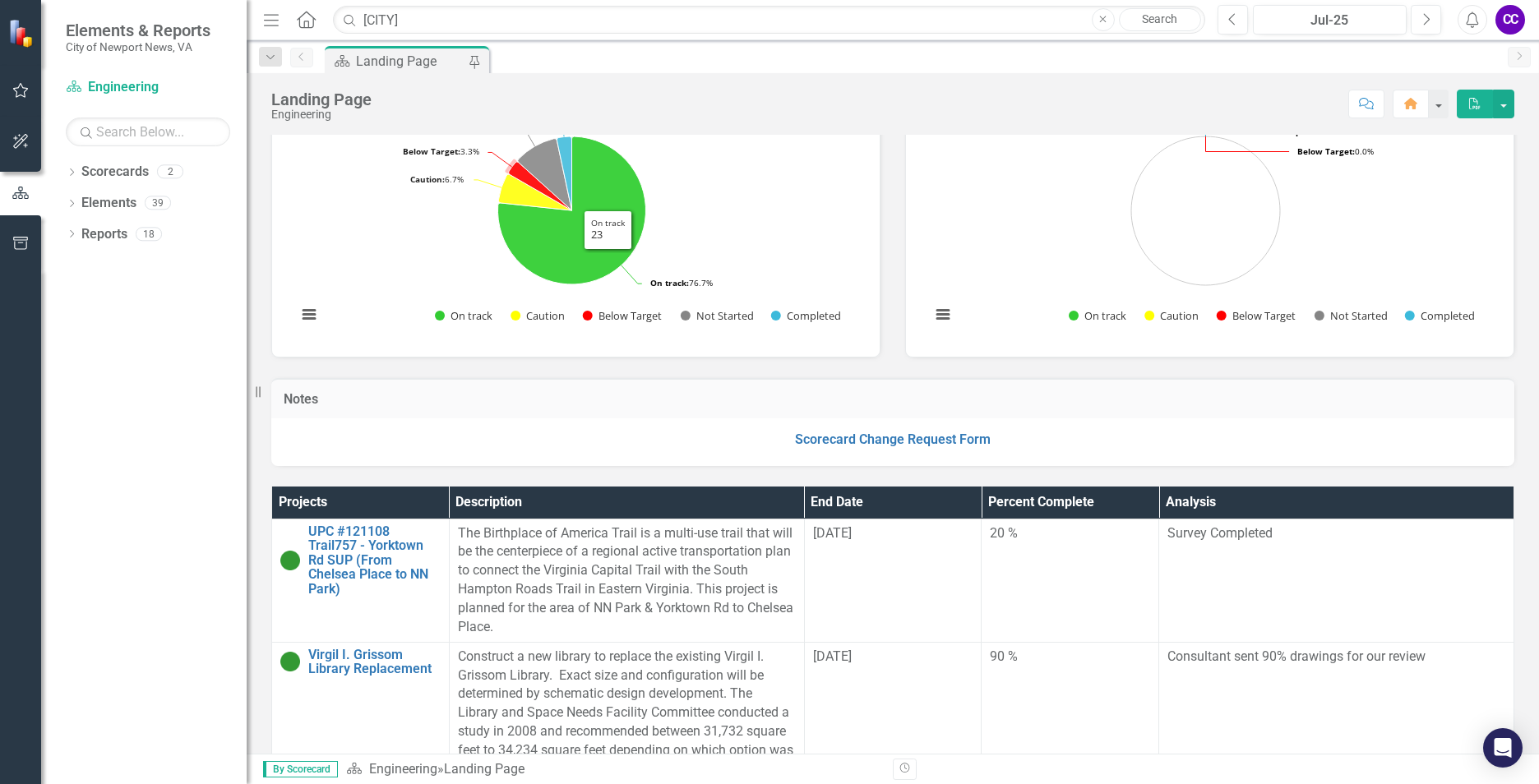 scroll, scrollTop: 247, scrollLeft: 0, axis: vertical 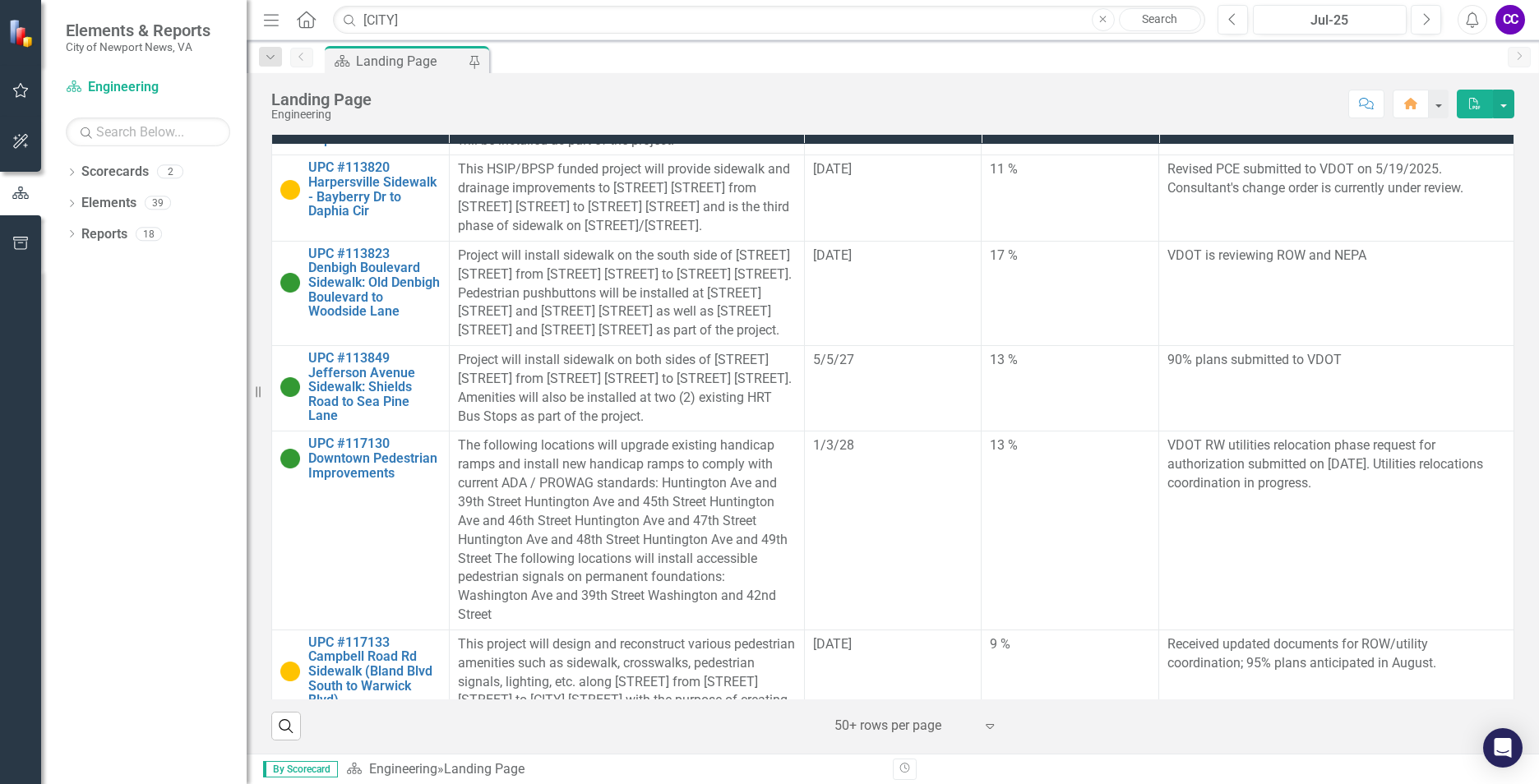 click on "Score: N/A [MONTH][YEAR] Completed Comment Home PDF" at bounding box center [947, 104] 